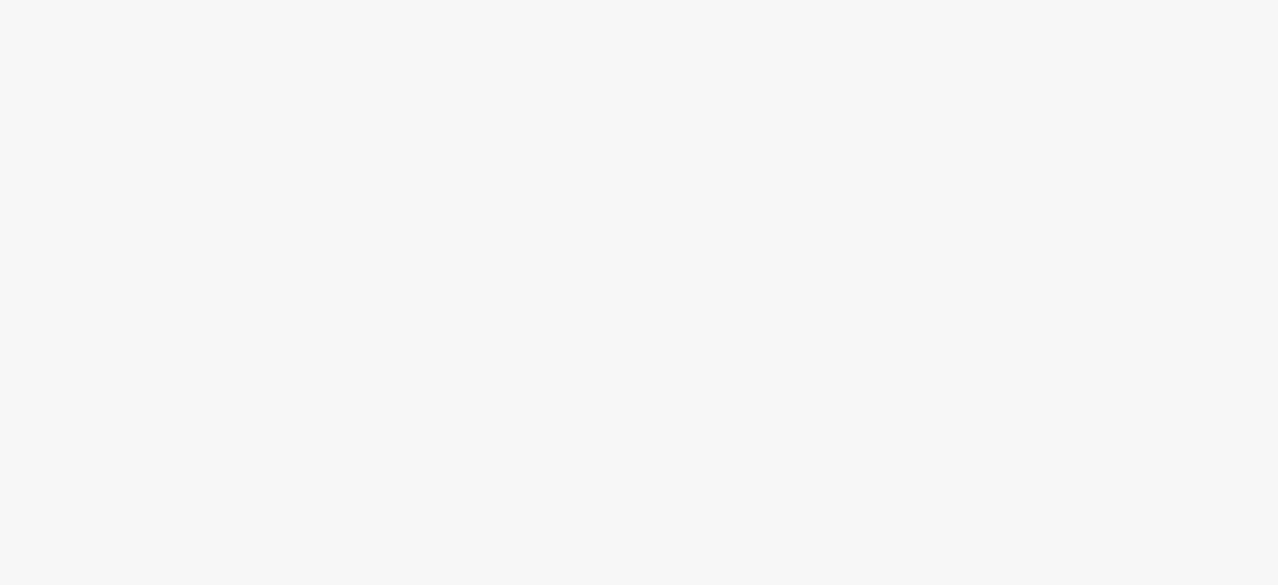 scroll, scrollTop: 0, scrollLeft: 0, axis: both 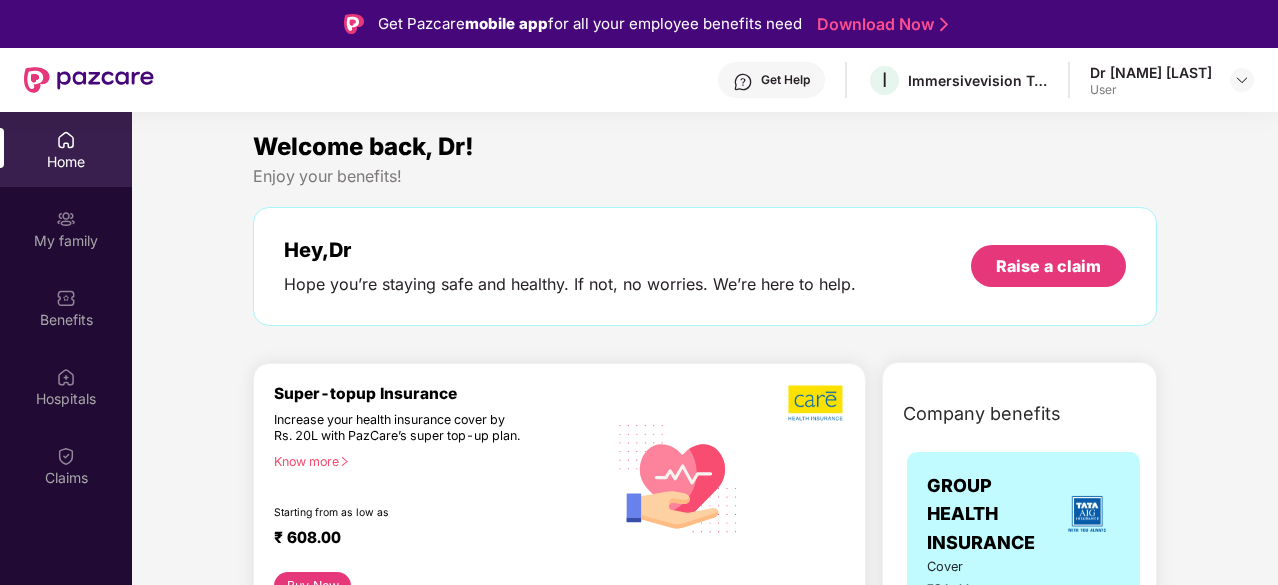 click on "Dr [NAME] [LAST]" at bounding box center (1151, 72) 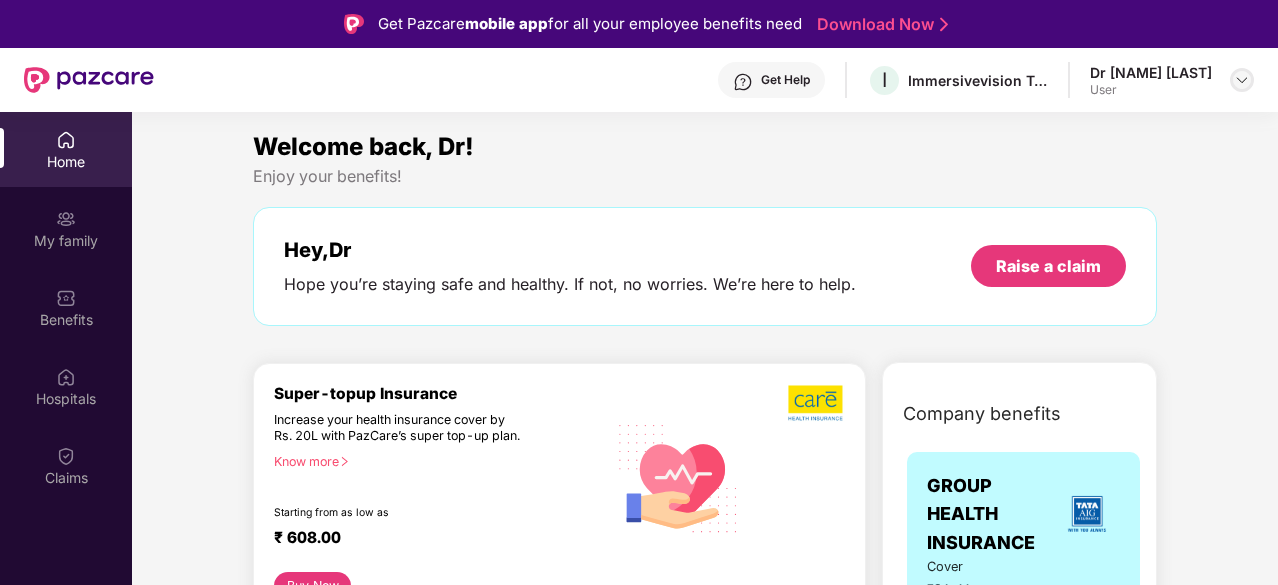 click at bounding box center (1242, 80) 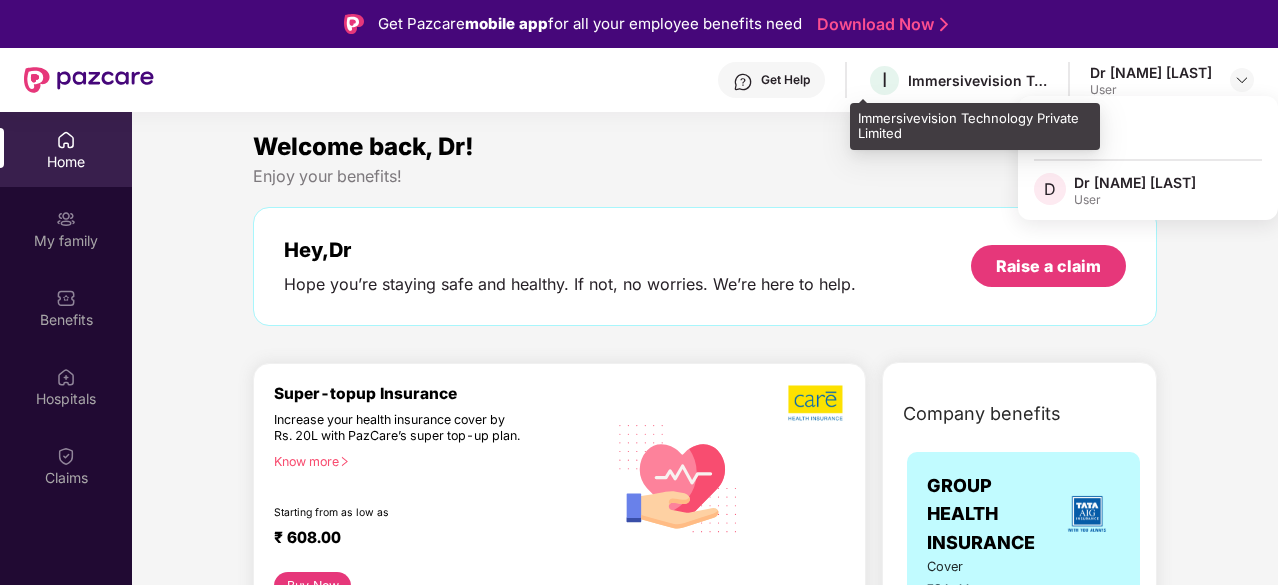 click on "Immersivevision Technology Private Limited" at bounding box center (978, 80) 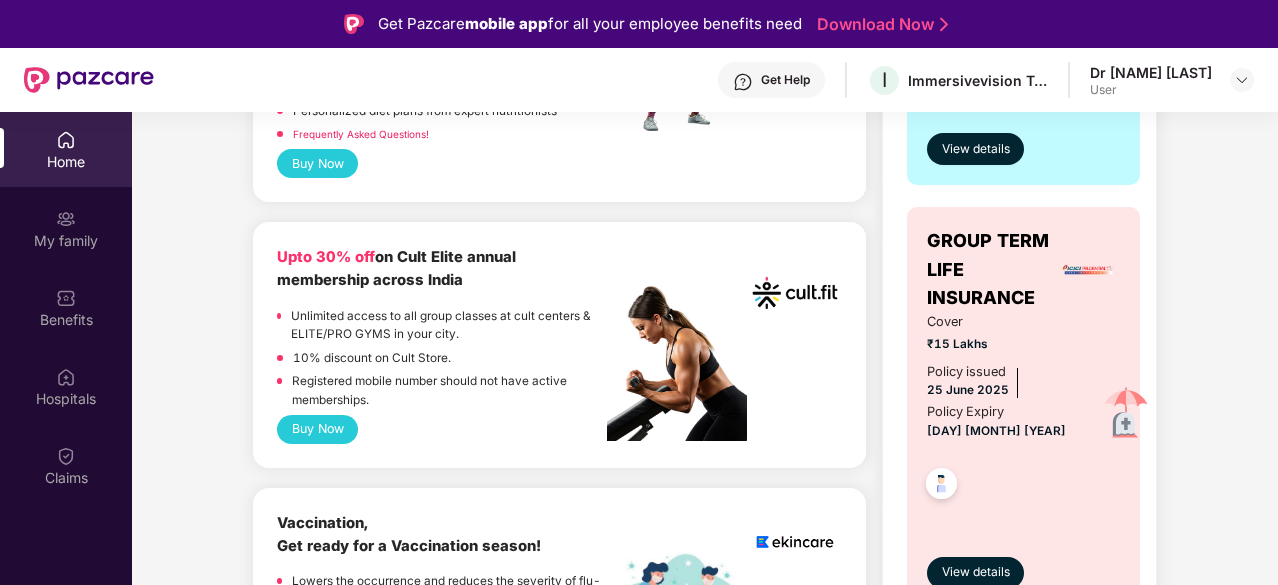 scroll, scrollTop: 704, scrollLeft: 0, axis: vertical 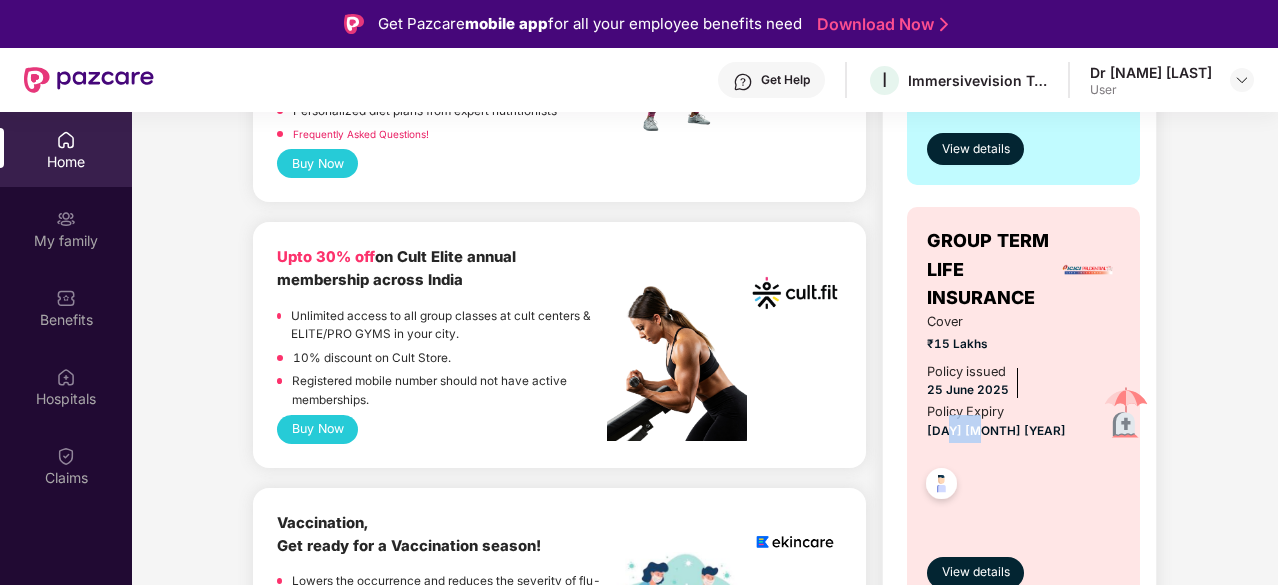 click on "[DAY] [MONTH] [YEAR]" at bounding box center (996, 431) 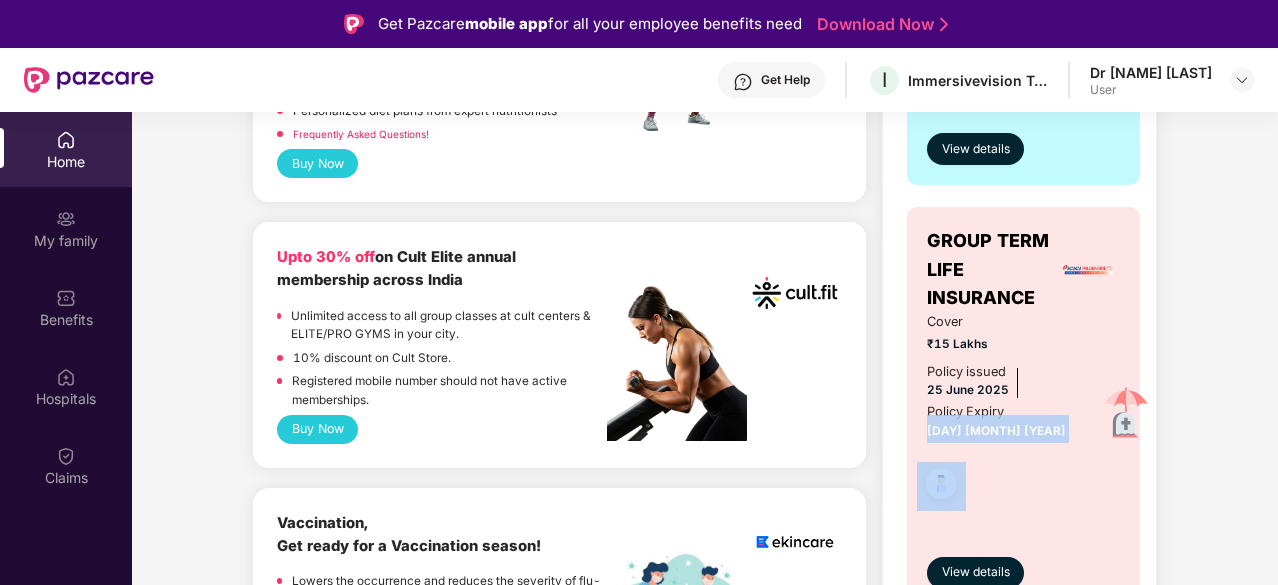 click on "[DAY] [MONTH] [YEAR]" at bounding box center [996, 431] 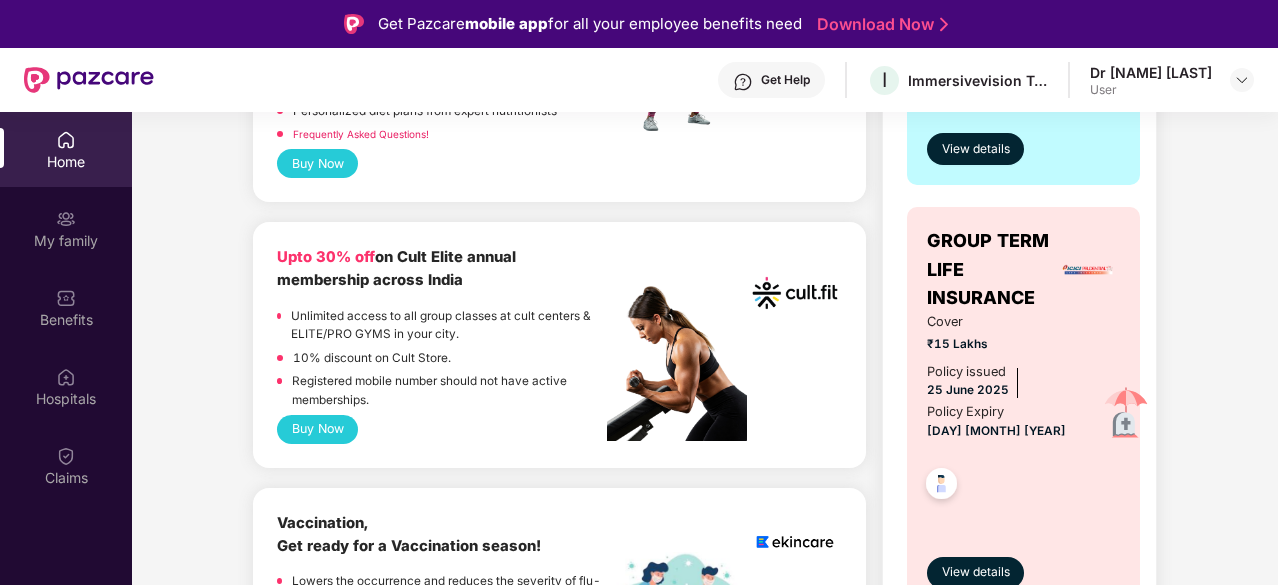 click on "25 June 2025" at bounding box center [968, 390] 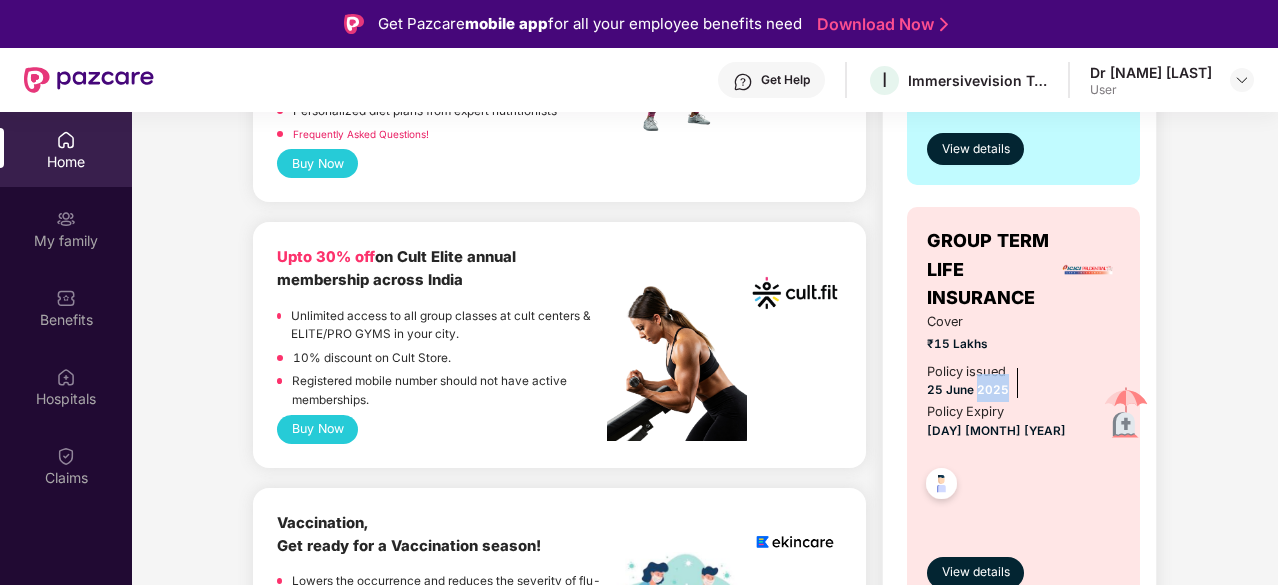 click on "25 June 2025" at bounding box center (968, 390) 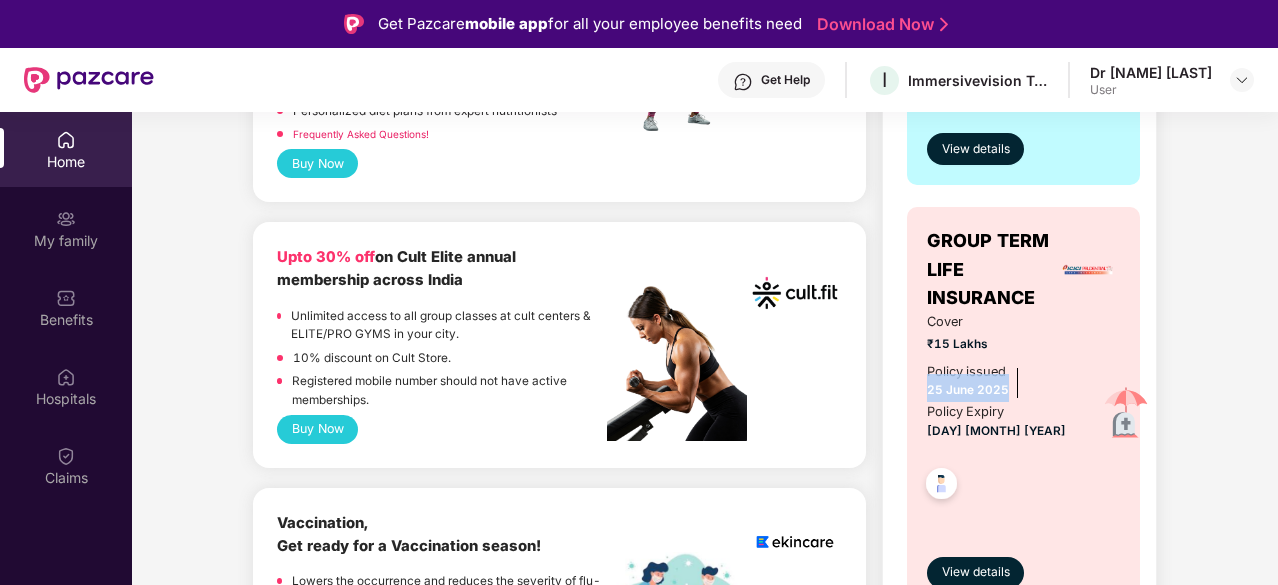 click on "25 June 2025" at bounding box center (968, 390) 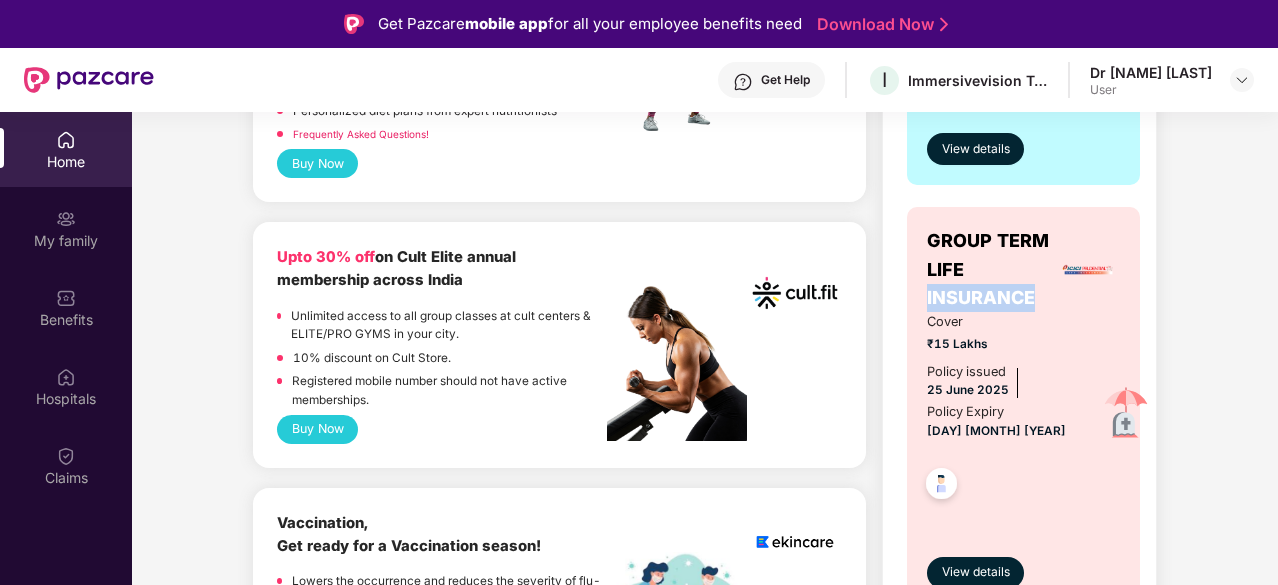 click on "GROUP TERM LIFE INSURANCE" at bounding box center (991, 269) 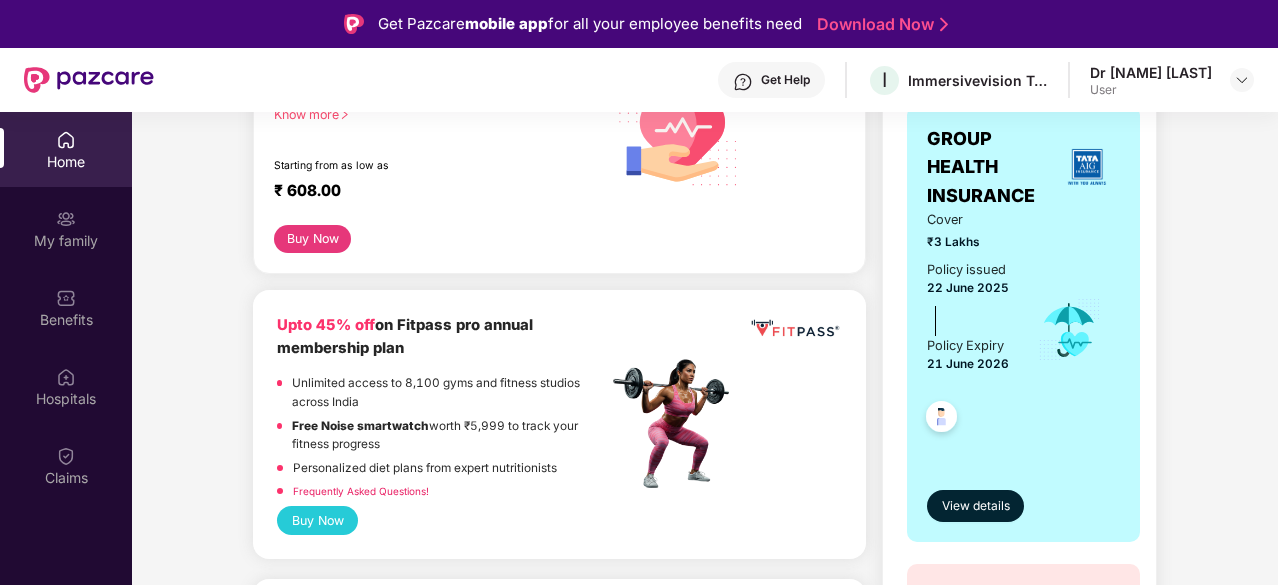 scroll, scrollTop: 138, scrollLeft: 0, axis: vertical 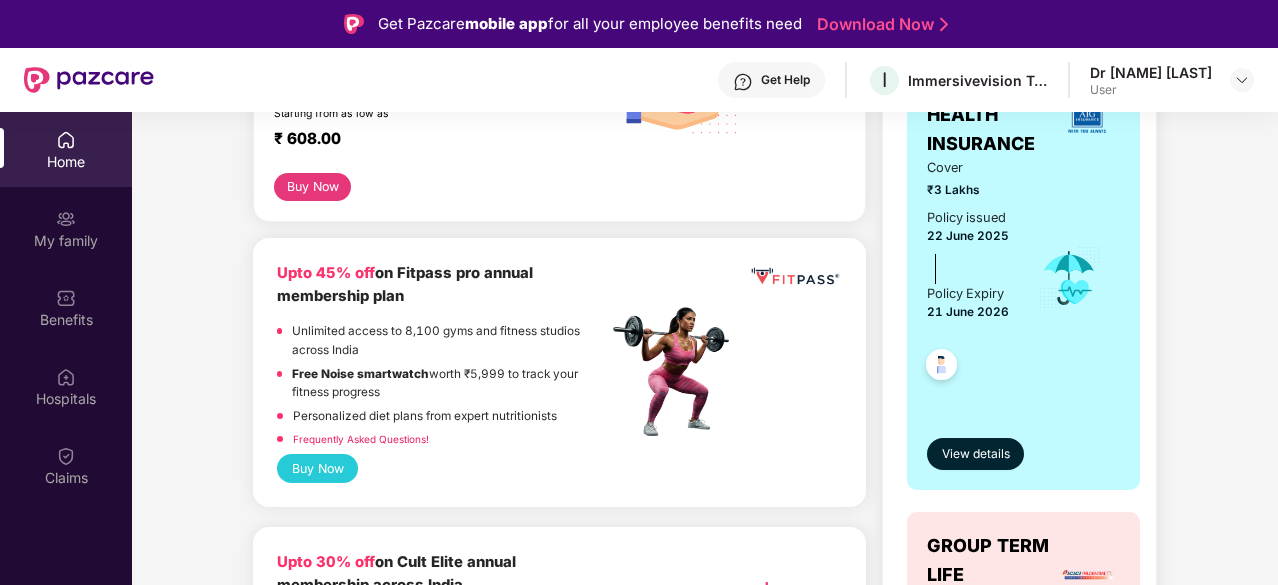 drag, startPoint x: 276, startPoint y: 289, endPoint x: 448, endPoint y: 311, distance: 173.40128 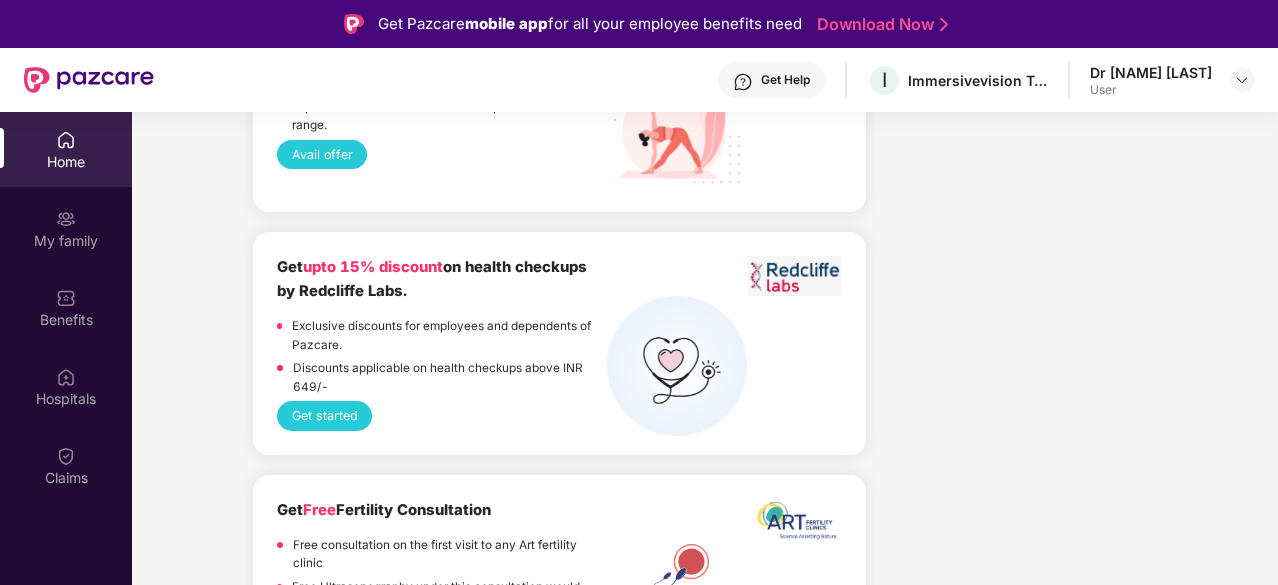scroll, scrollTop: 4226, scrollLeft: 0, axis: vertical 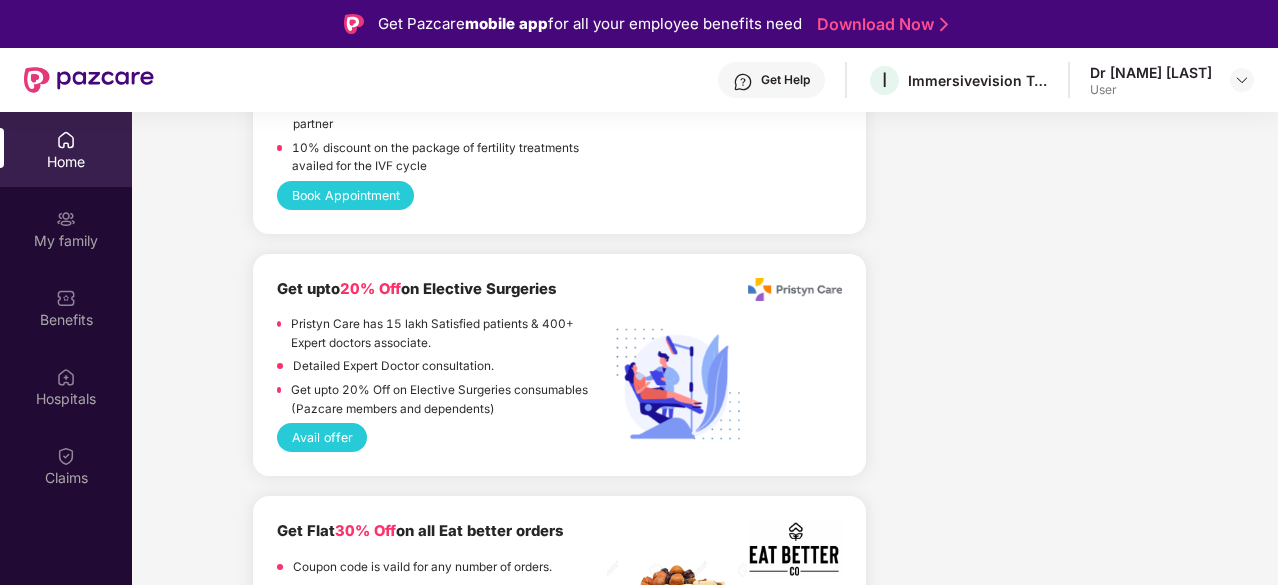 click on "Get upto  20% Off  on  Elective Surgeries" at bounding box center [417, 289] 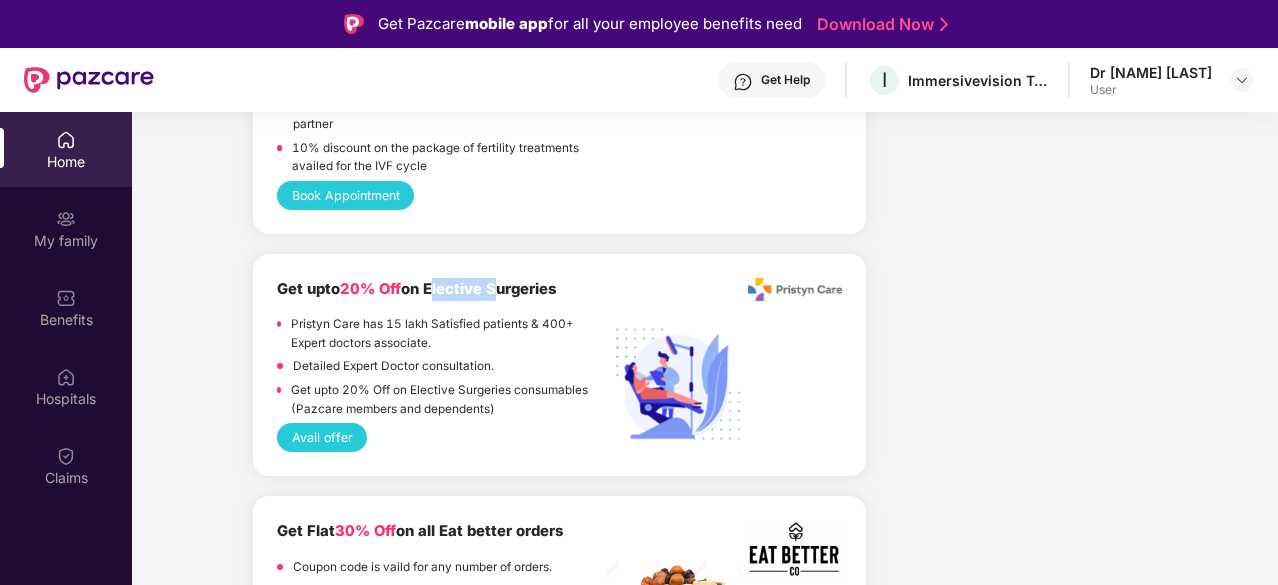 click on "Get upto  20% Off  on  Elective Surgeries" at bounding box center [417, 289] 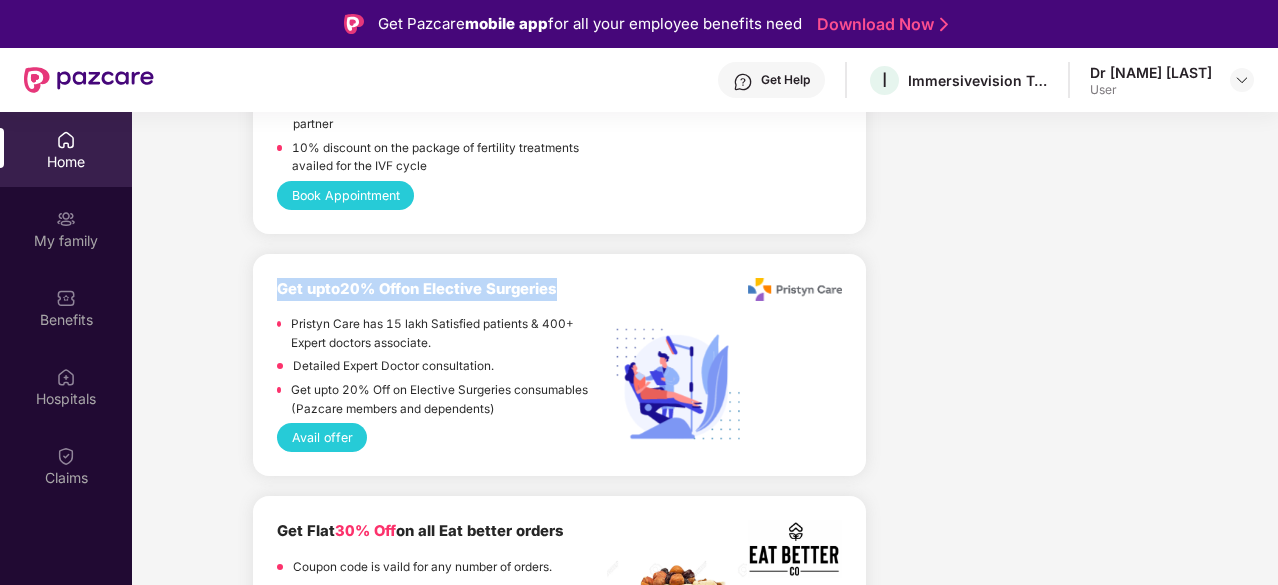 click on "Get upto  20% Off  on  Elective Surgeries" at bounding box center (417, 289) 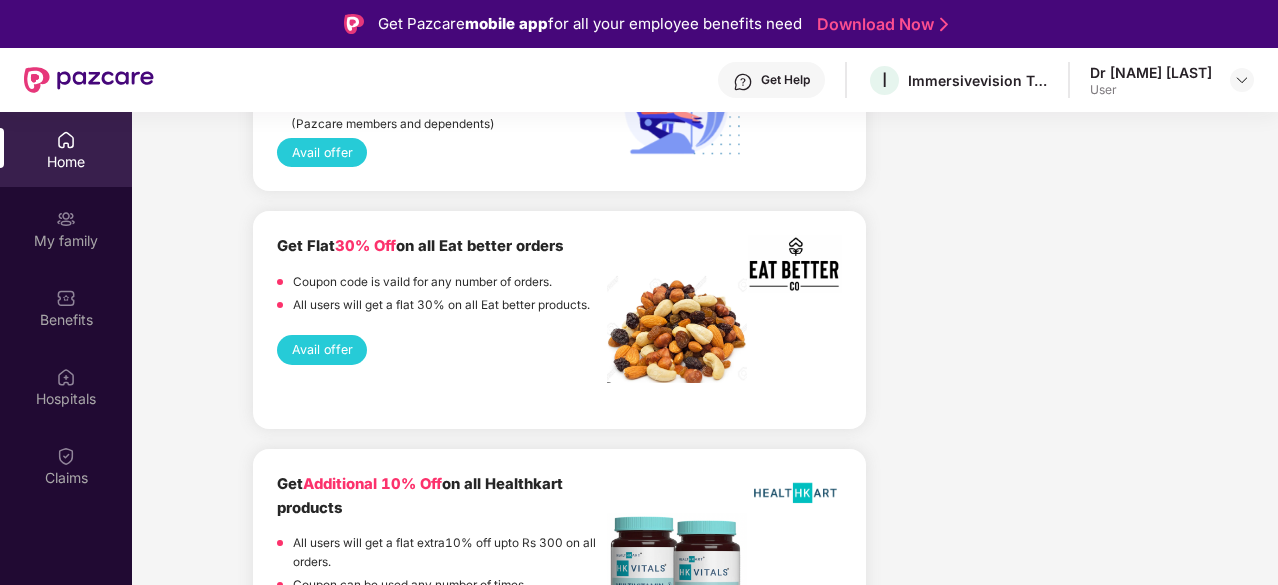 click on "Get Flat  30% Off  on all Eat better orders" at bounding box center [420, 246] 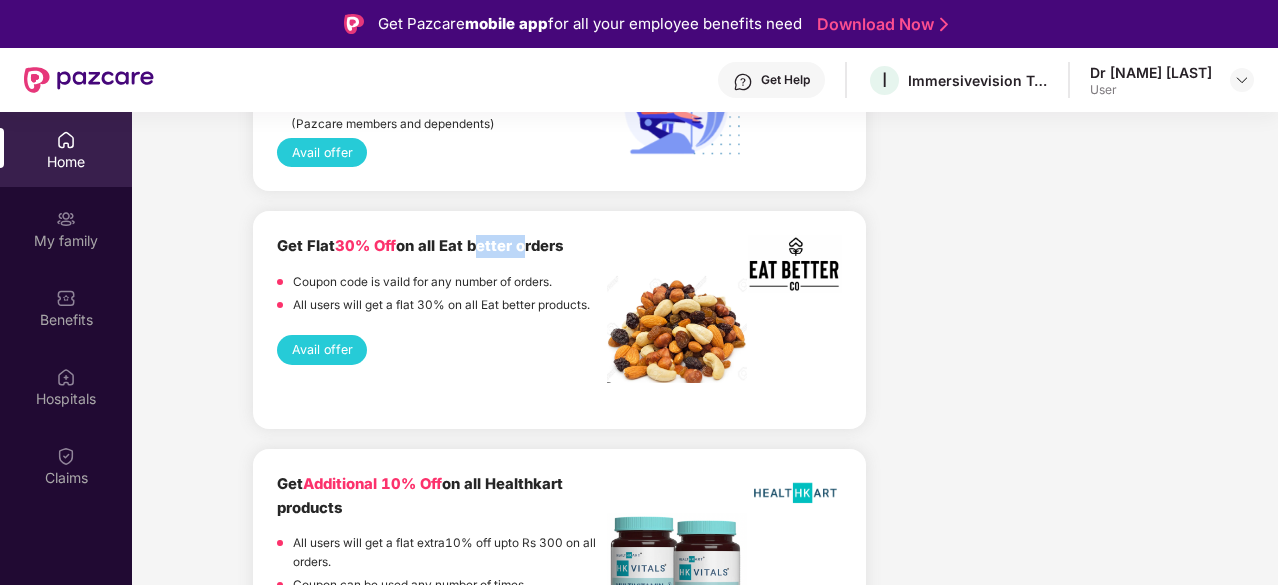 click on "Get Flat  30% Off  on all Eat better orders" at bounding box center (420, 246) 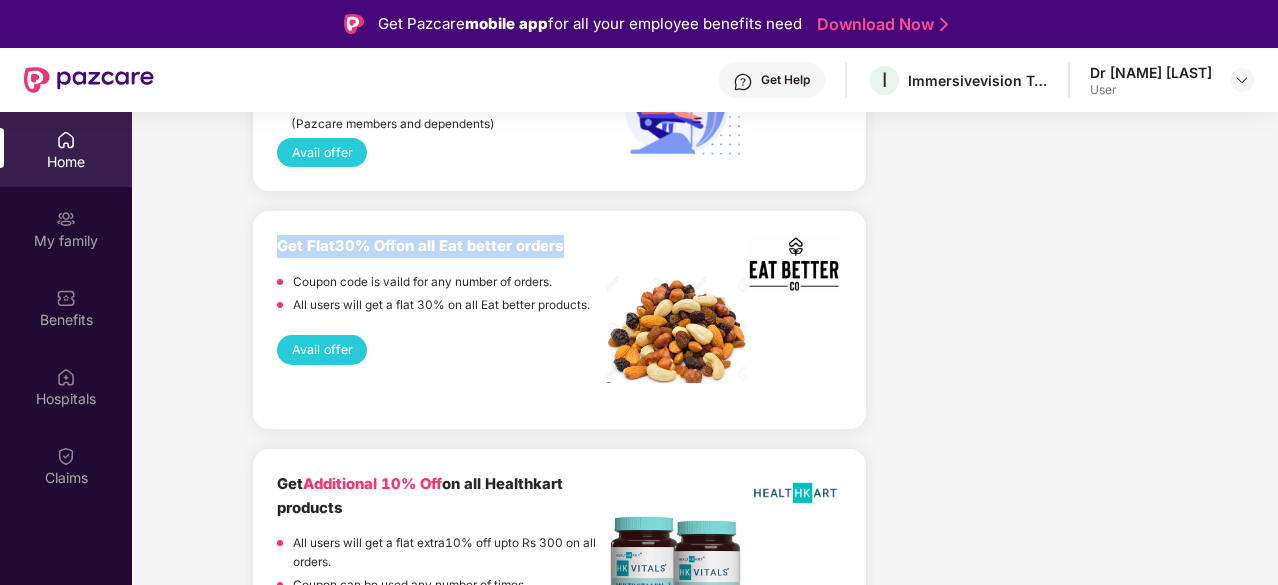 click on "Get Flat  30% Off  on all Eat better orders" at bounding box center (420, 246) 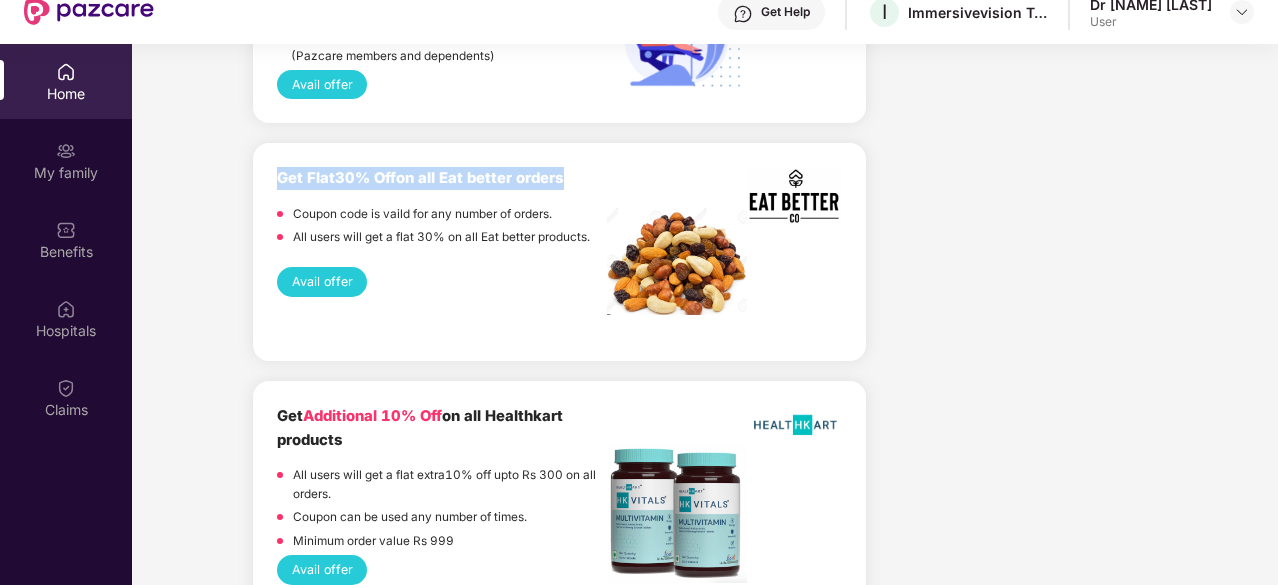 scroll, scrollTop: 112, scrollLeft: 0, axis: vertical 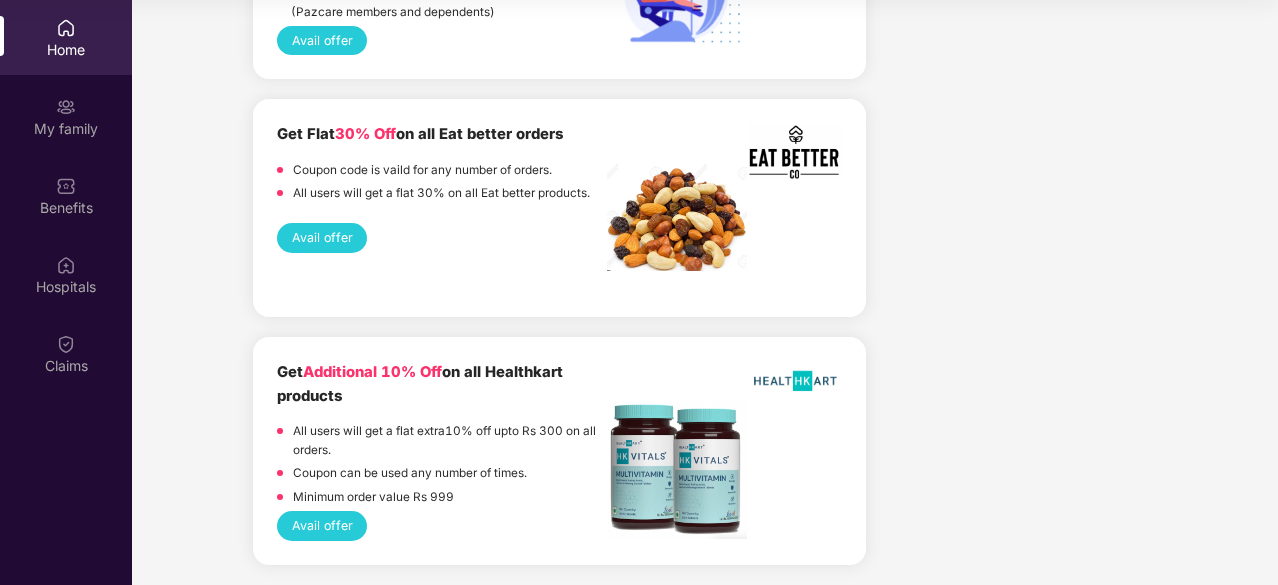 click on "Get  Additional 10% Off  on all Healthkart products   All users will get a flat extra10% off upto Rs 300 on all orders. Coupon can be used any number of times.   Minimum order value Rs 999 Avail offer" at bounding box center (559, 450) 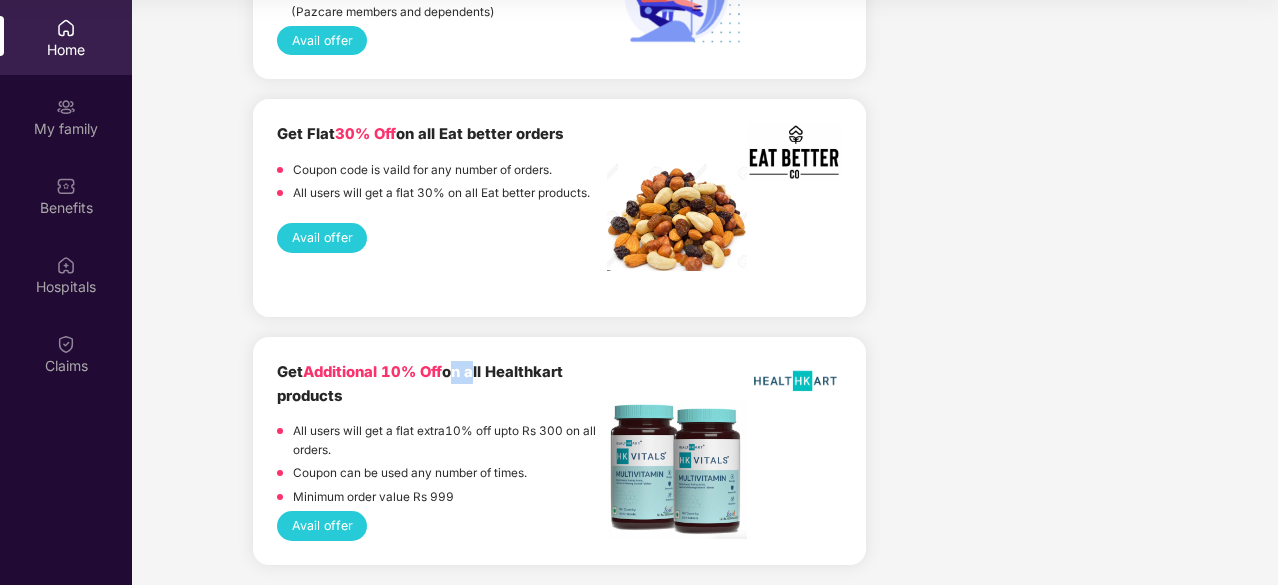 click on "Get  Additional 10% Off  on all Healthkart products" at bounding box center [420, 383] 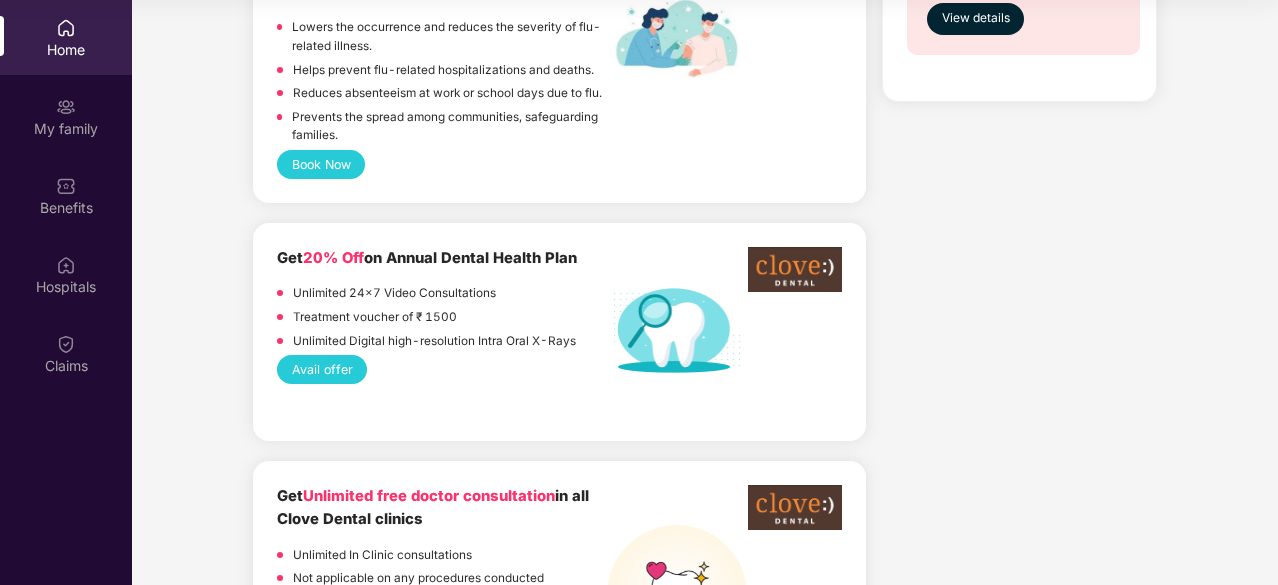 scroll, scrollTop: 1712, scrollLeft: 0, axis: vertical 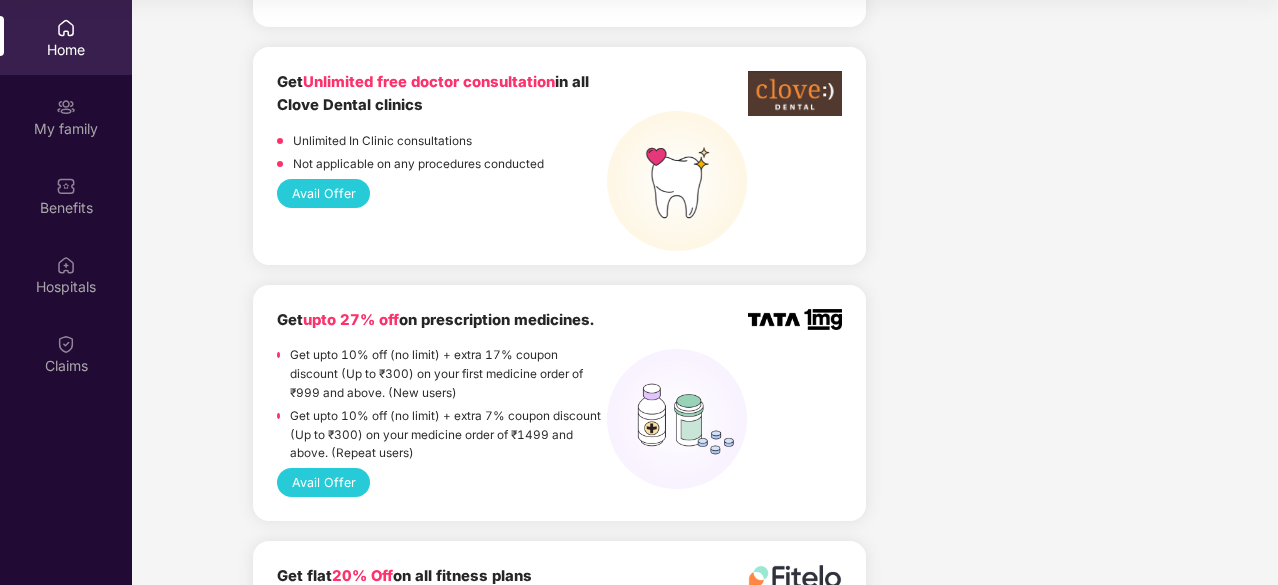 drag, startPoint x: 278, startPoint y: 95, endPoint x: 434, endPoint y: 122, distance: 158.31929 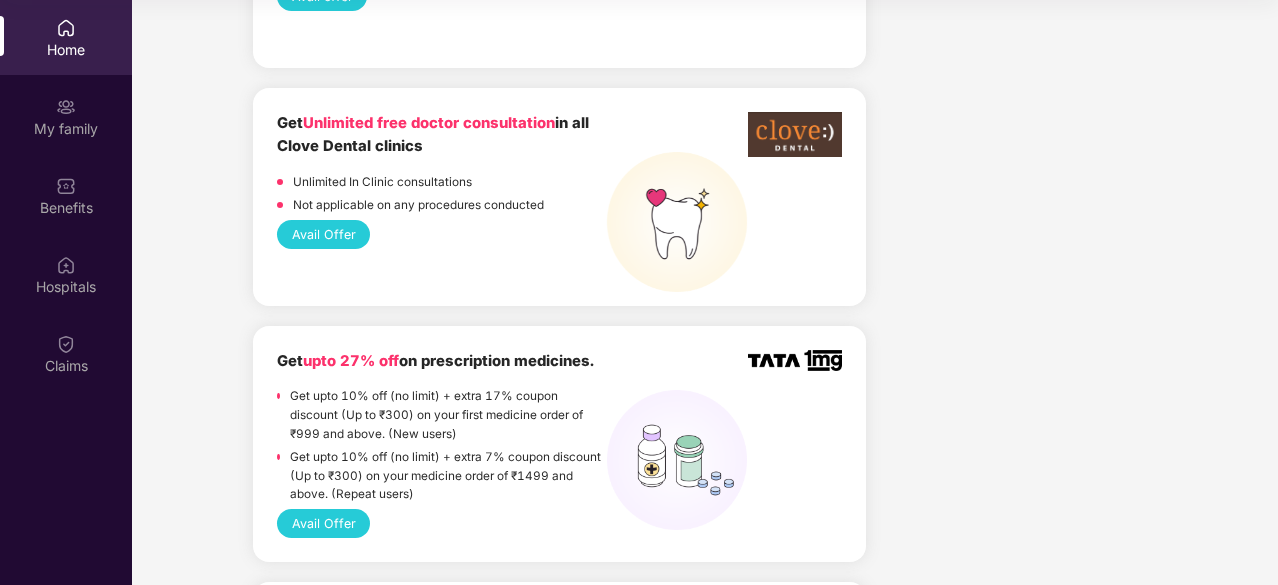 scroll, scrollTop: 1511, scrollLeft: 0, axis: vertical 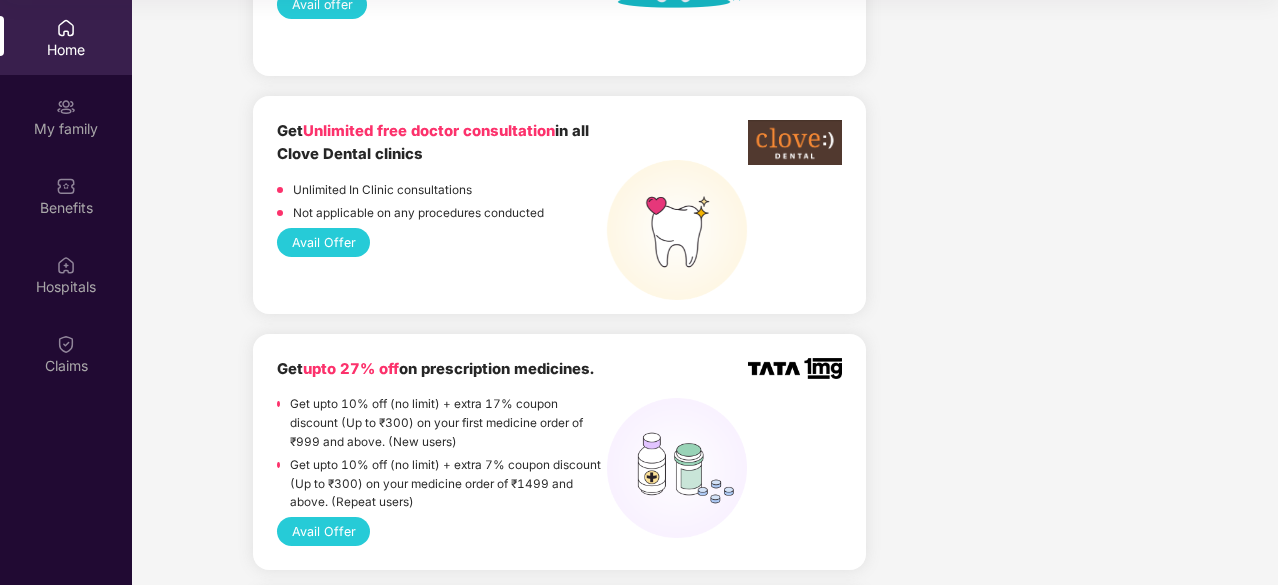 click on "Avail Offer" at bounding box center (323, 242) 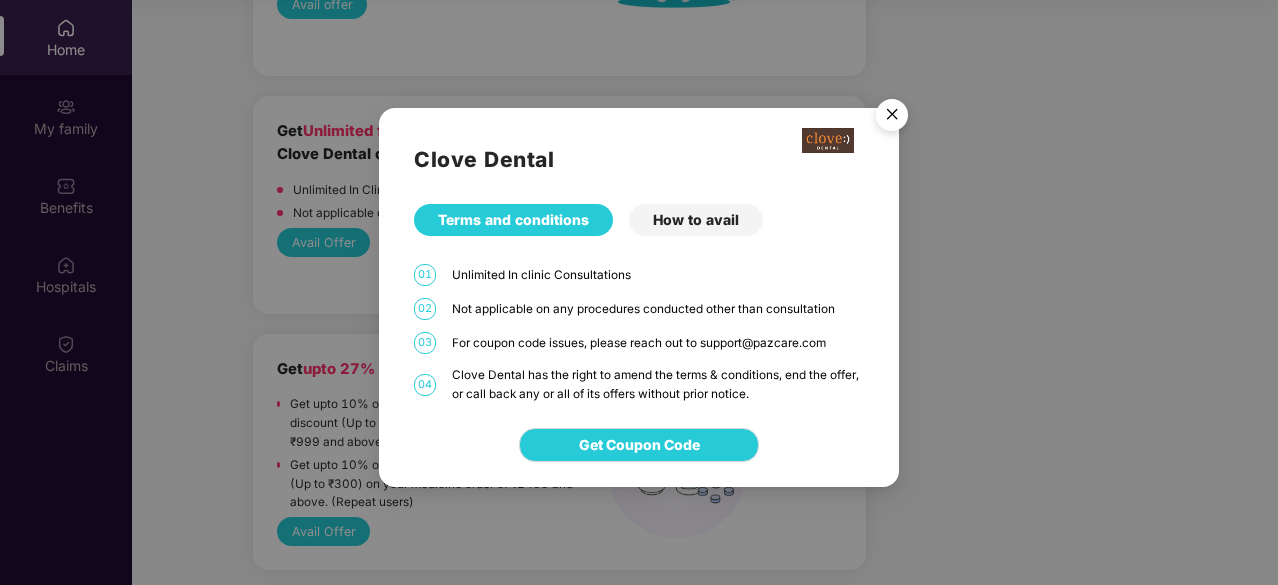 click on "How to avail" at bounding box center (696, 220) 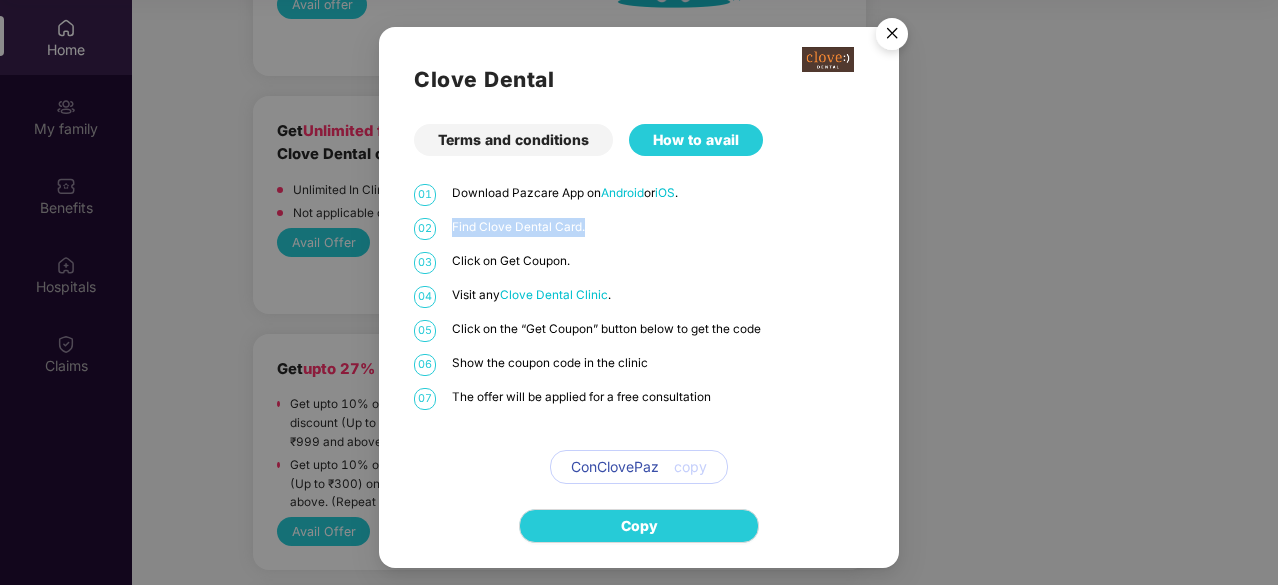 drag, startPoint x: 454, startPoint y: 227, endPoint x: 595, endPoint y: 225, distance: 141.01419 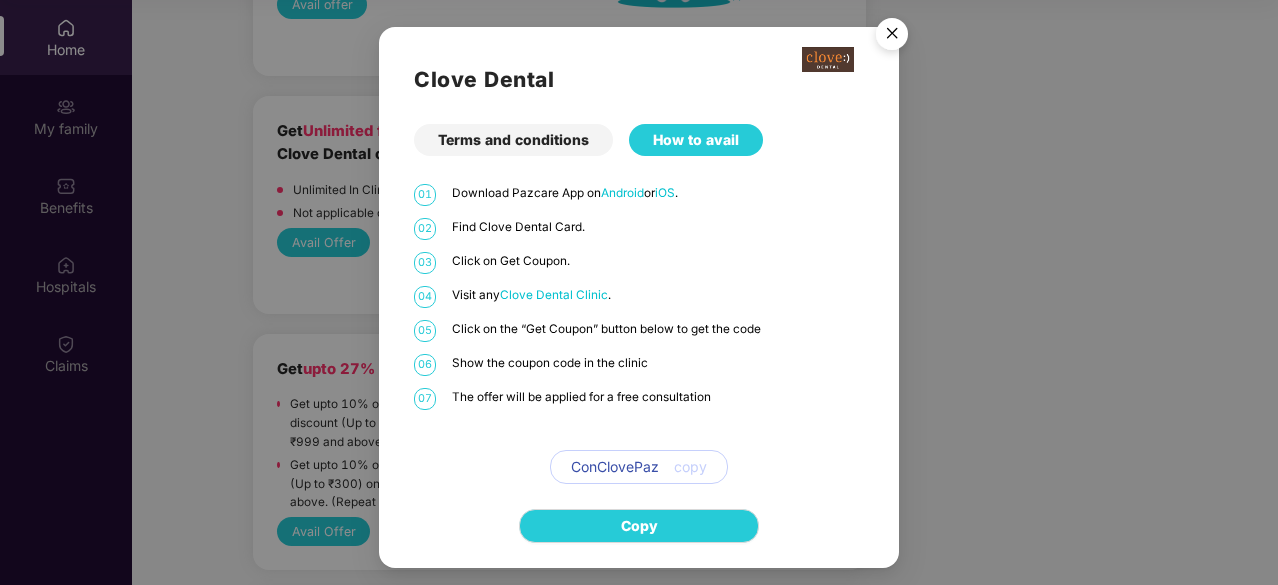 click on "Click on Get Coupon." at bounding box center (658, 261) 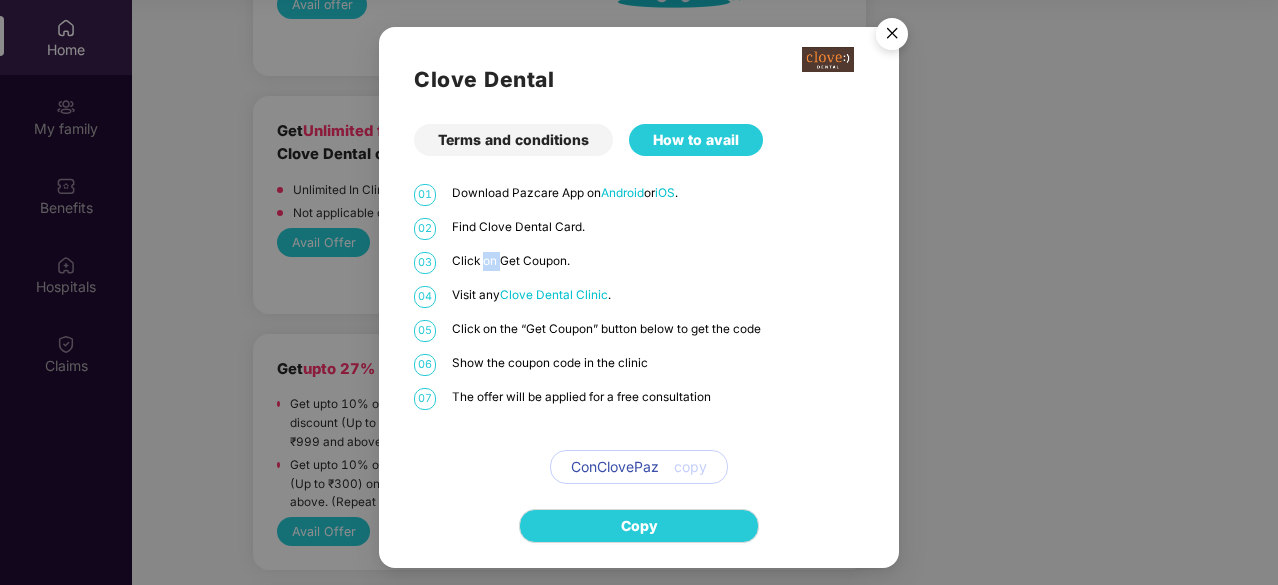 click on "Click on Get Coupon." at bounding box center (658, 261) 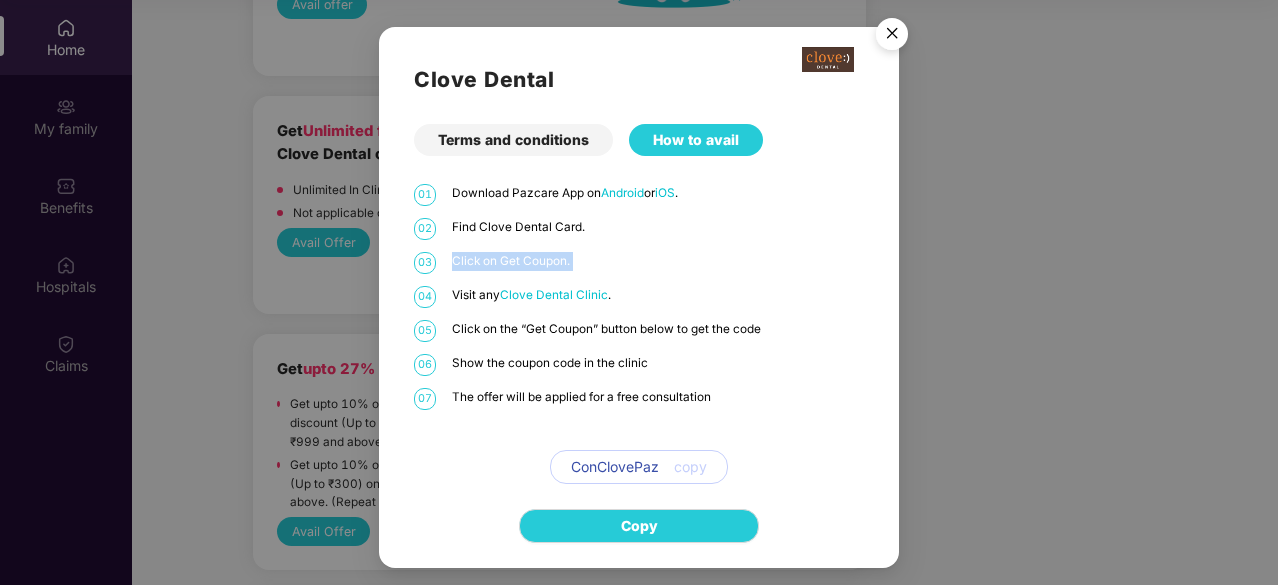 click on "Click on Get Coupon." at bounding box center (658, 261) 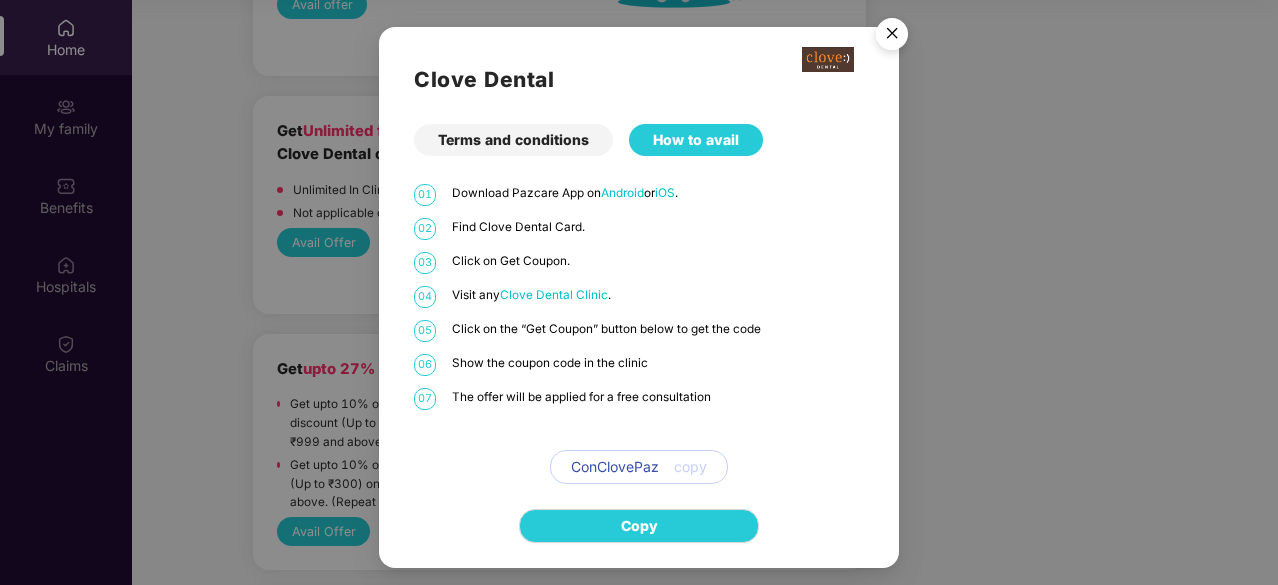 click on "Click on the “Get Coupon” button below to get the code" at bounding box center [658, 329] 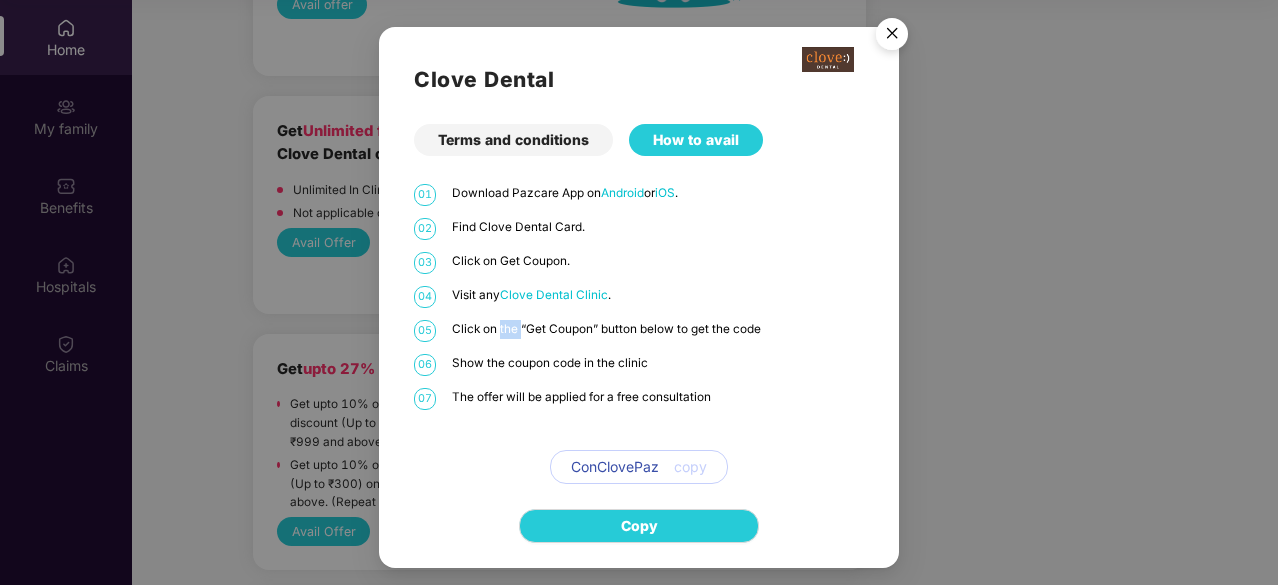 click on "Click on the “Get Coupon” button below to get the code" at bounding box center [658, 329] 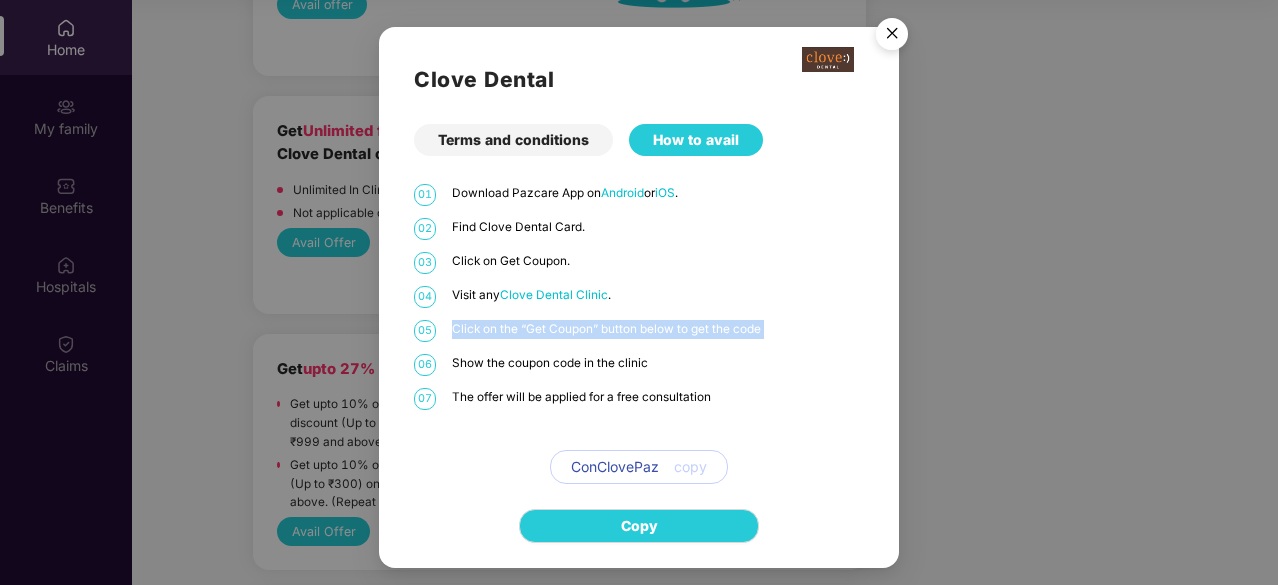 click on "Click on the “Get Coupon” button below to get the code" at bounding box center [658, 329] 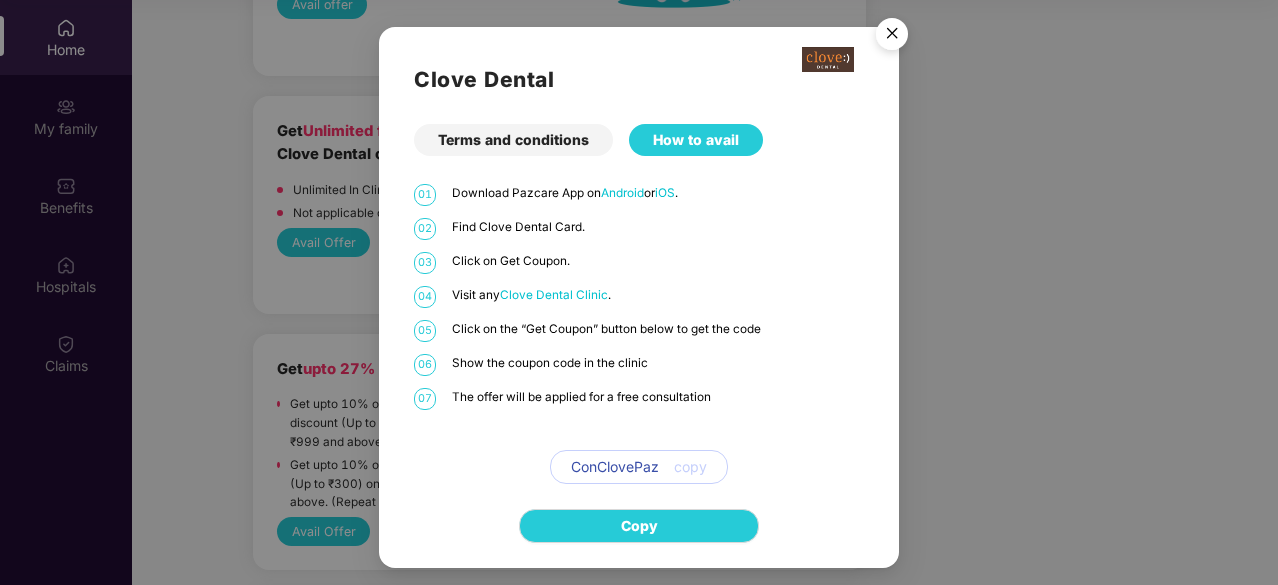 click on "Show the coupon code in the clinic" at bounding box center [658, 363] 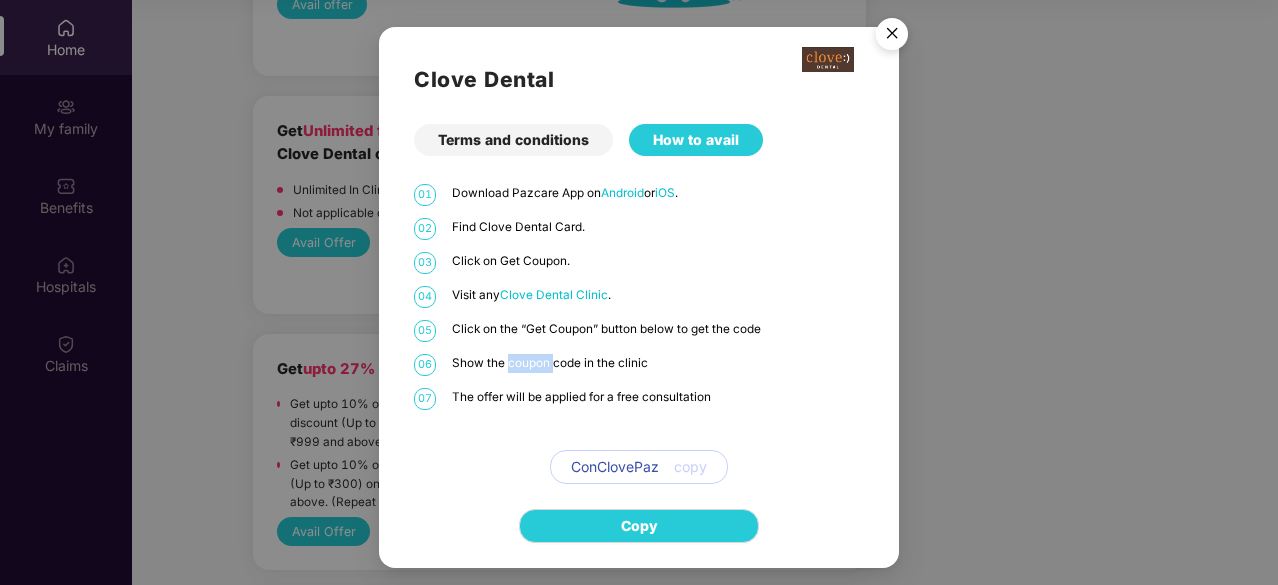click on "Show the coupon code in the clinic" at bounding box center (658, 363) 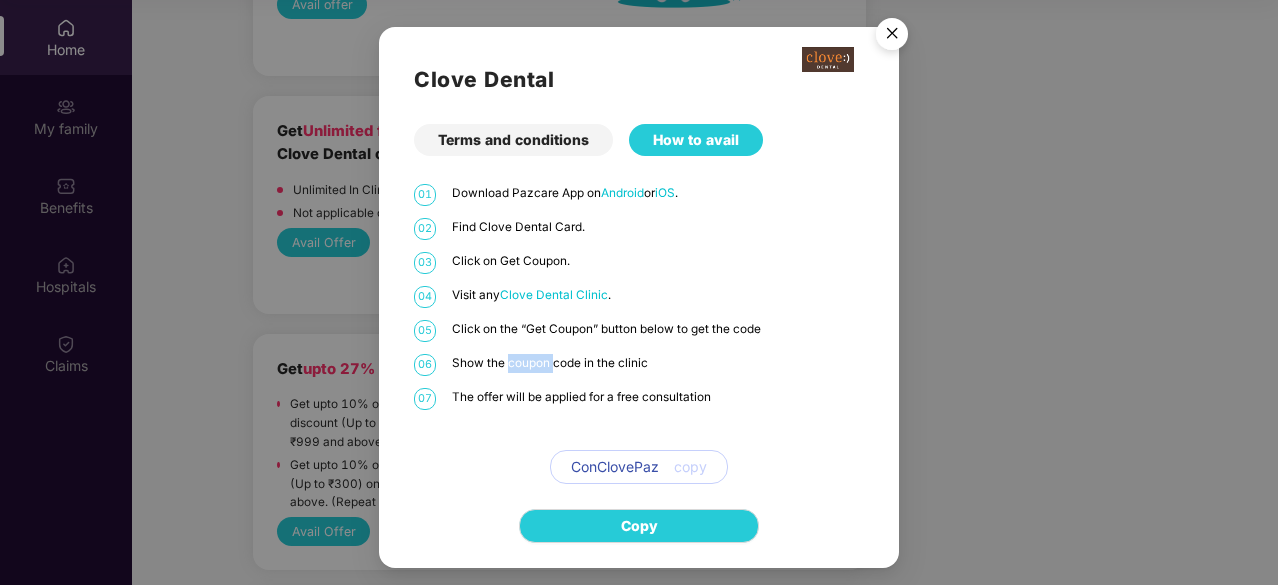 click on "copy" at bounding box center (683, 467) 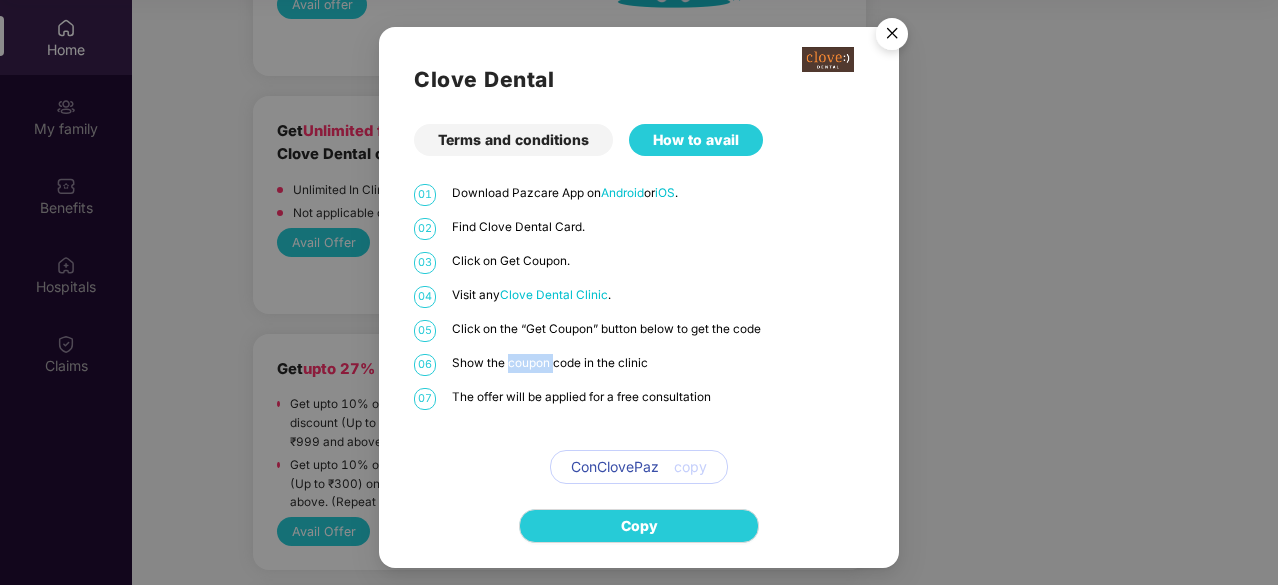 click at bounding box center (892, 37) 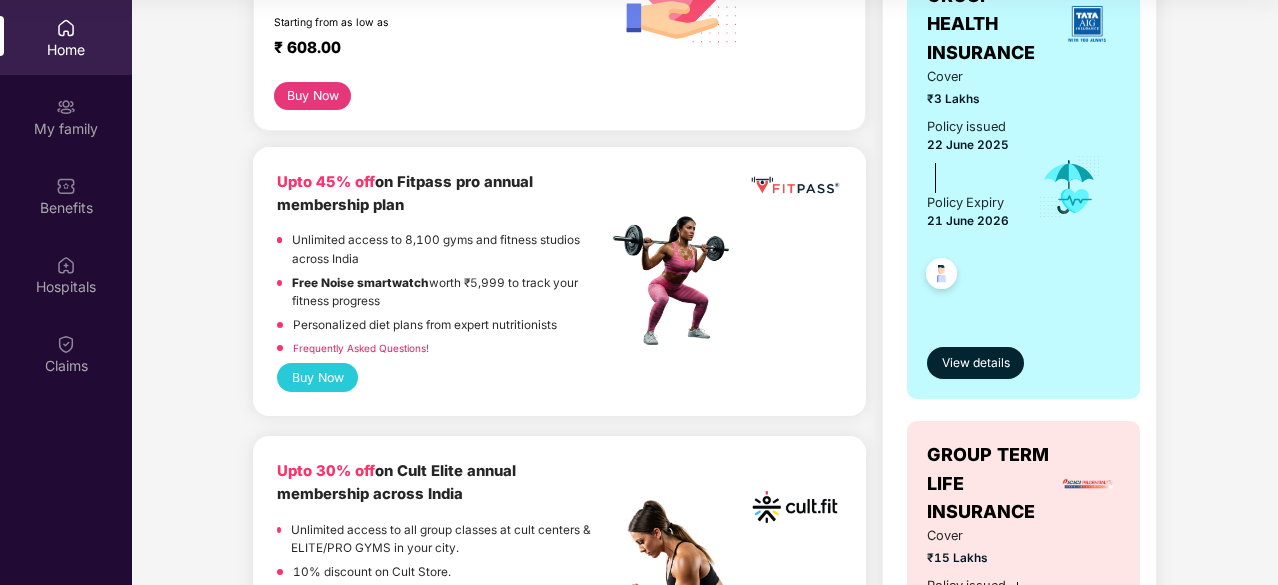 scroll, scrollTop: 0, scrollLeft: 0, axis: both 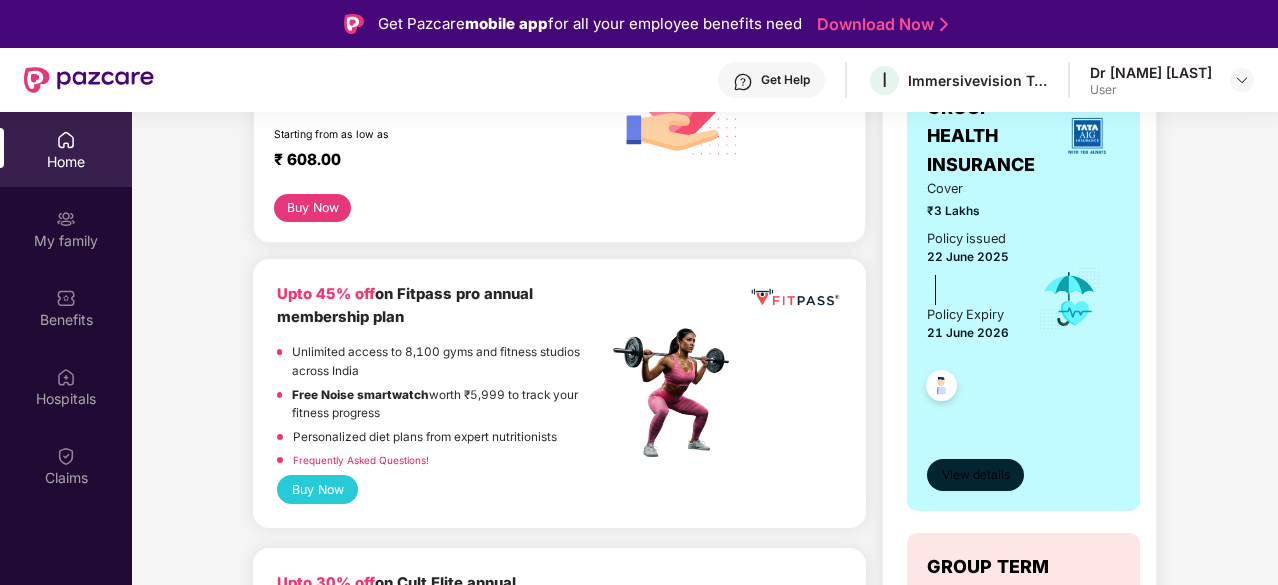 click on "View details" at bounding box center [976, 475] 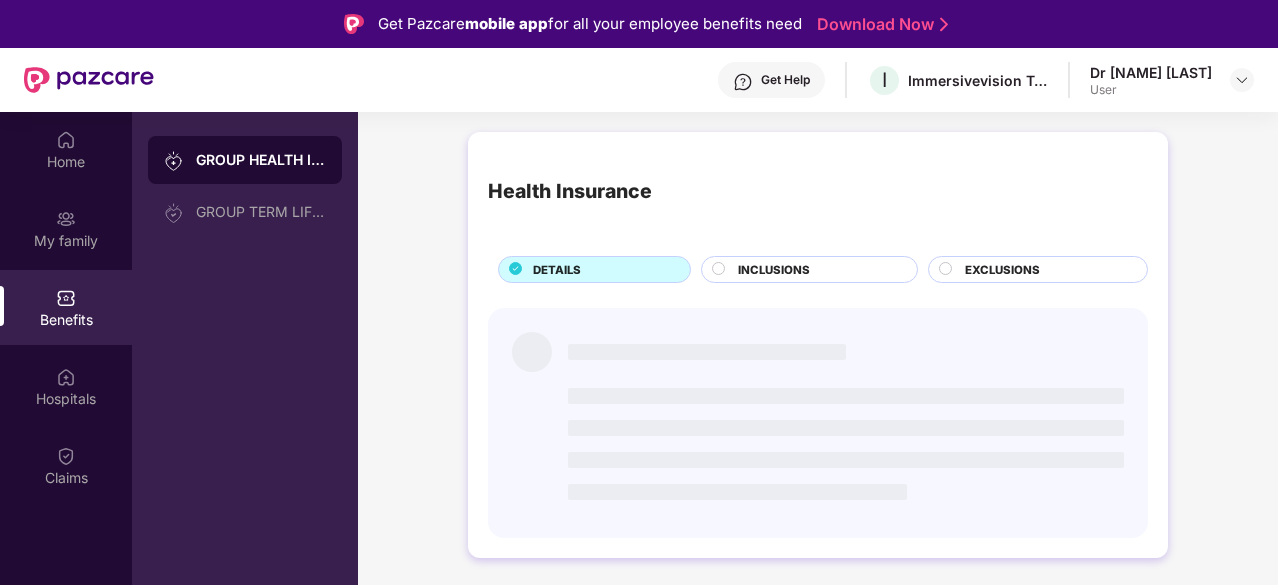 scroll, scrollTop: 0, scrollLeft: 0, axis: both 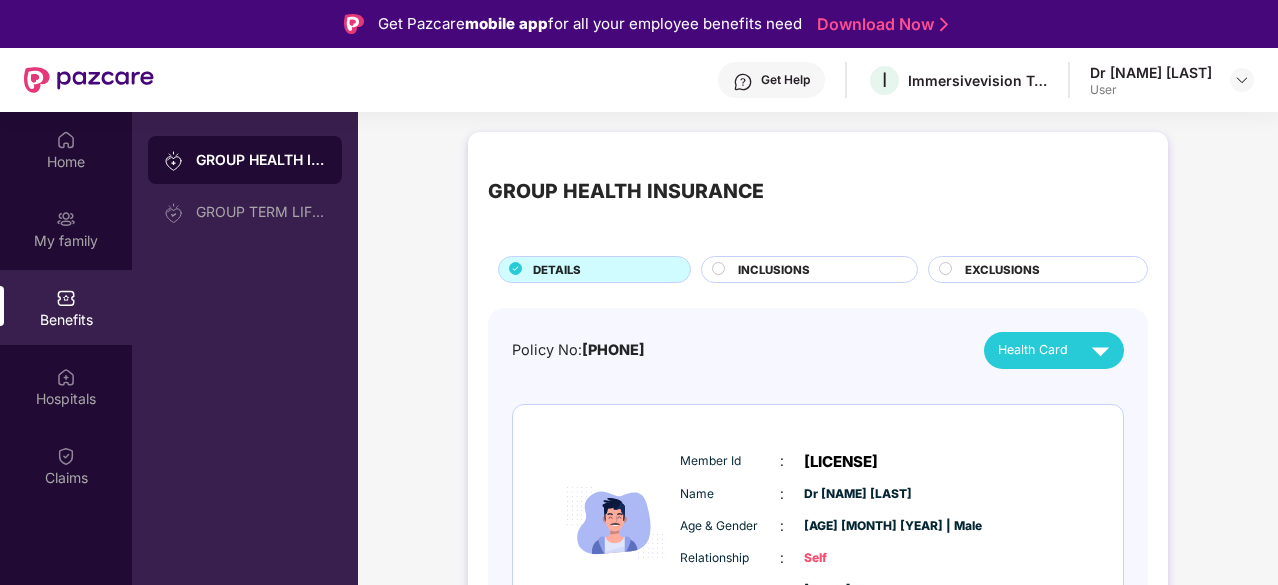 click on "EXCLUSIONS" at bounding box center (1002, 270) 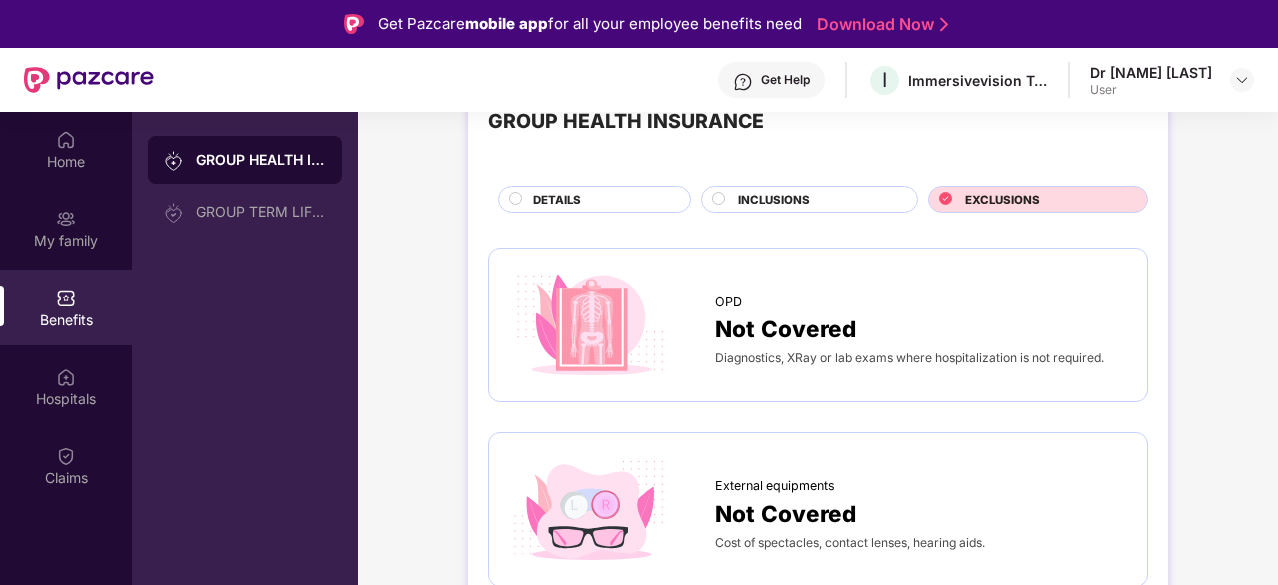 scroll, scrollTop: 186, scrollLeft: 0, axis: vertical 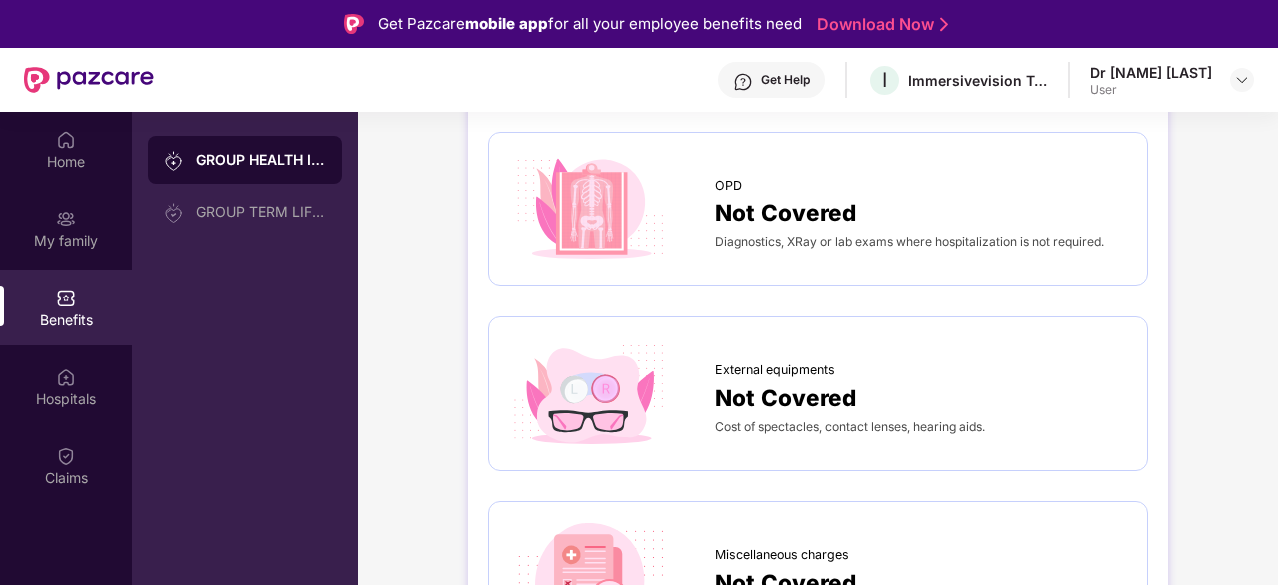 drag, startPoint x: 1158, startPoint y: 345, endPoint x: 1151, endPoint y: 370, distance: 25.96151 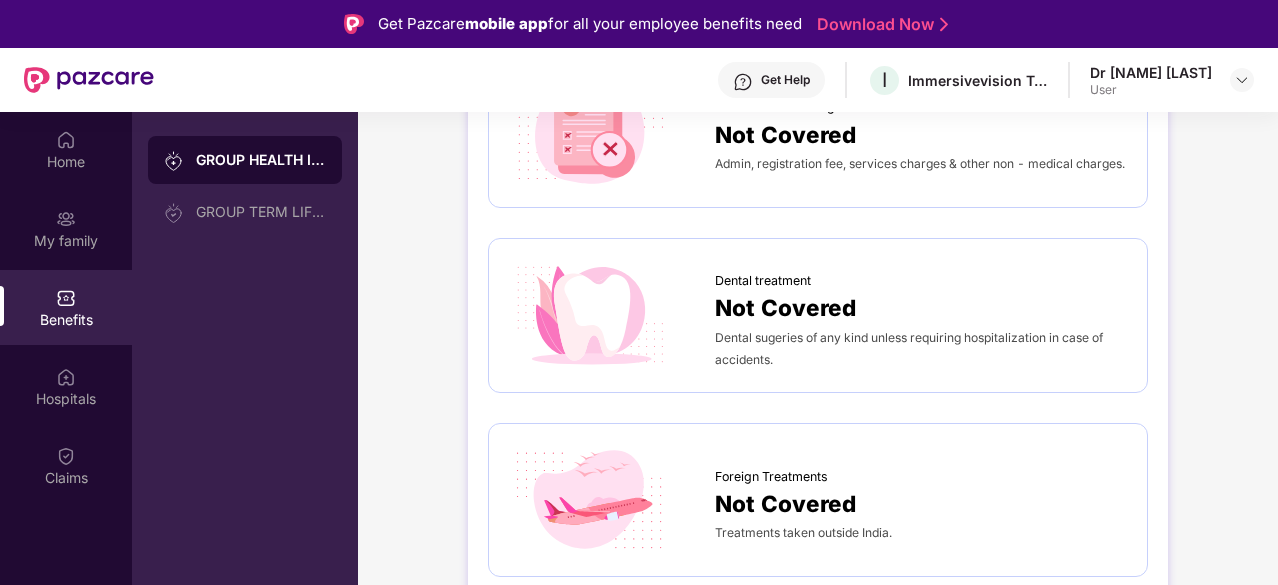 scroll, scrollTop: 660, scrollLeft: 0, axis: vertical 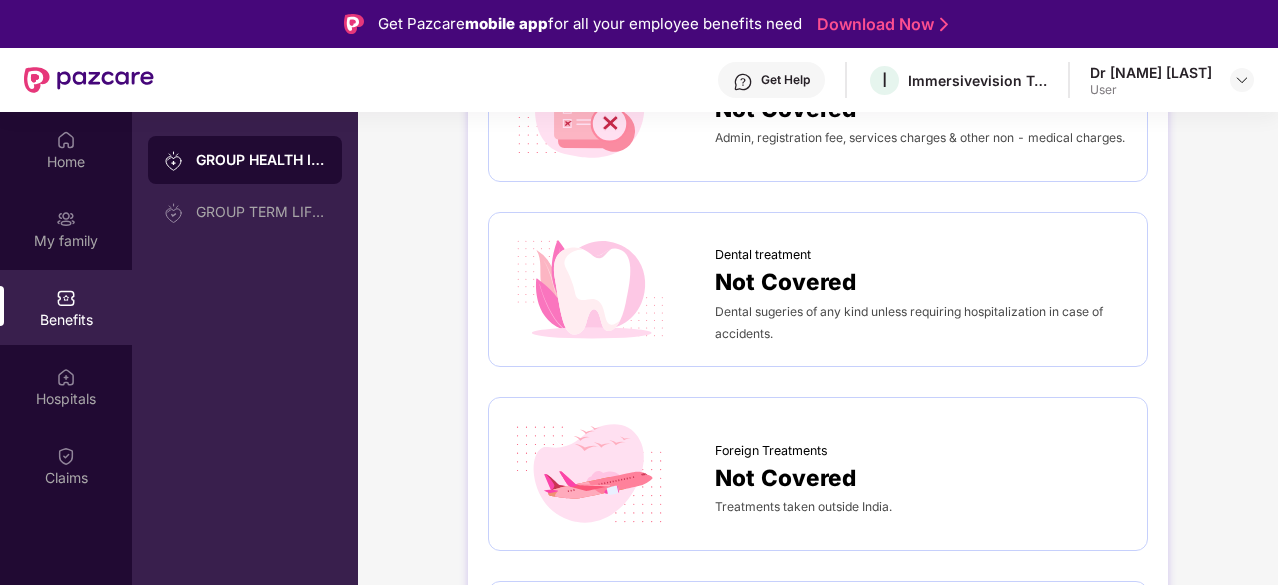 click on "Dental sugeries of any kind unless requiring hospitalization in case of accidents." at bounding box center [921, 322] 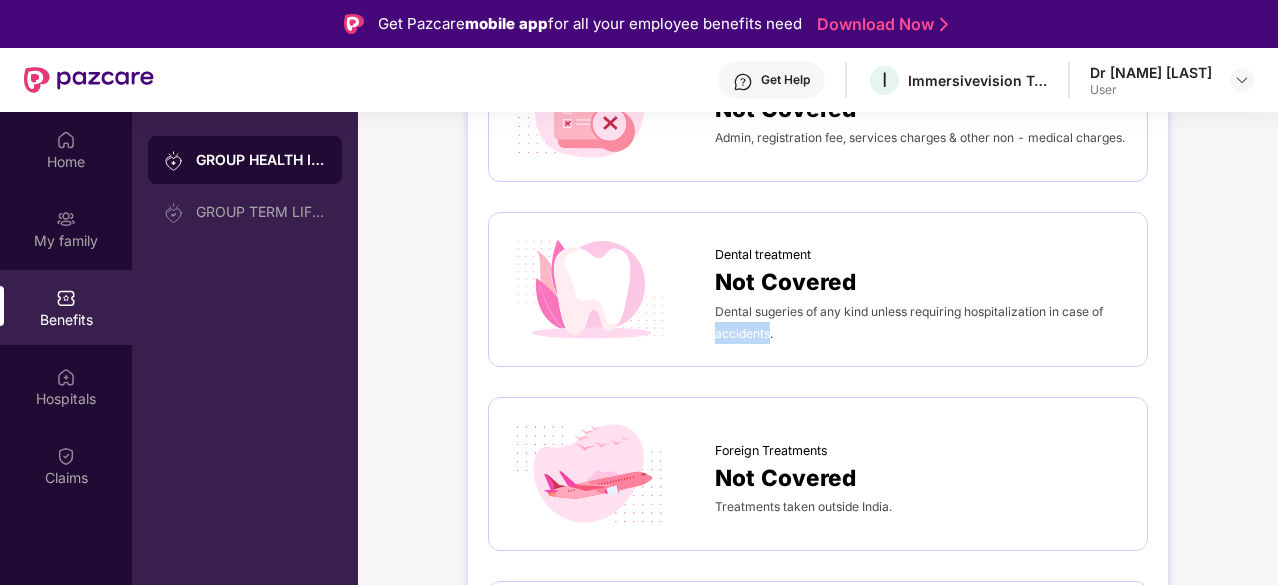 click on "Dental sugeries of any kind unless requiring hospitalization in case of accidents." at bounding box center (921, 322) 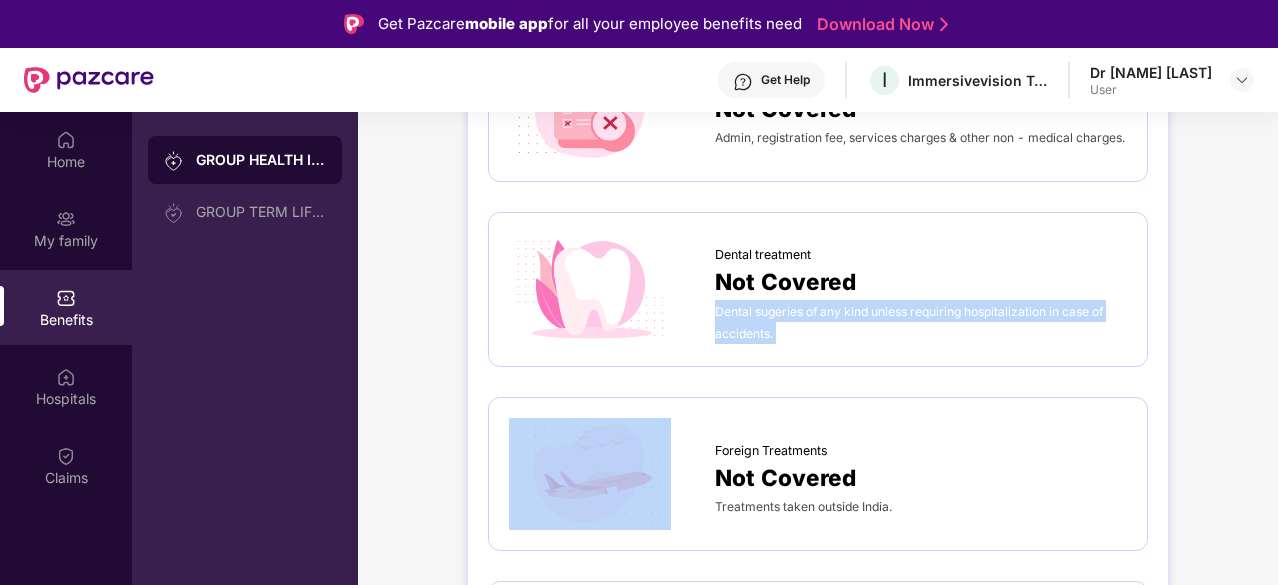 click on "GROUP HEALTH INSURANCE DETAILS INCLUSIONS EXCLUSIONS OPD Not Covered Diagnostics, XRay or lab exams where hospitalization is not required.	 External equipments Not Covered Cost of spectacles, contact lenses, hearing aids. Miscellaneous charges Not Covered Admin, registration fee, services charges & other non - medical charges. Dental treatment Not Covered Dental sugeries of any kind unless requiring hospitalization in case of accidents. Foreign Treatments Not Covered Treatments taken outside India. Plastic Surgery Not Covered Plastic surgery unless necessary for treatment of a disease or as may be necessitated due to treatment of an accident. Consumables Not Covered Single-use items used in medical treatments. E.g., tissue paper, crepe bandage, gown, foot covers, slippers, disposable gloves, sheets, syringes, gowns, and masks. Home Healthcare Not Covered Treatment at home on cashless basis." at bounding box center (818, 323) 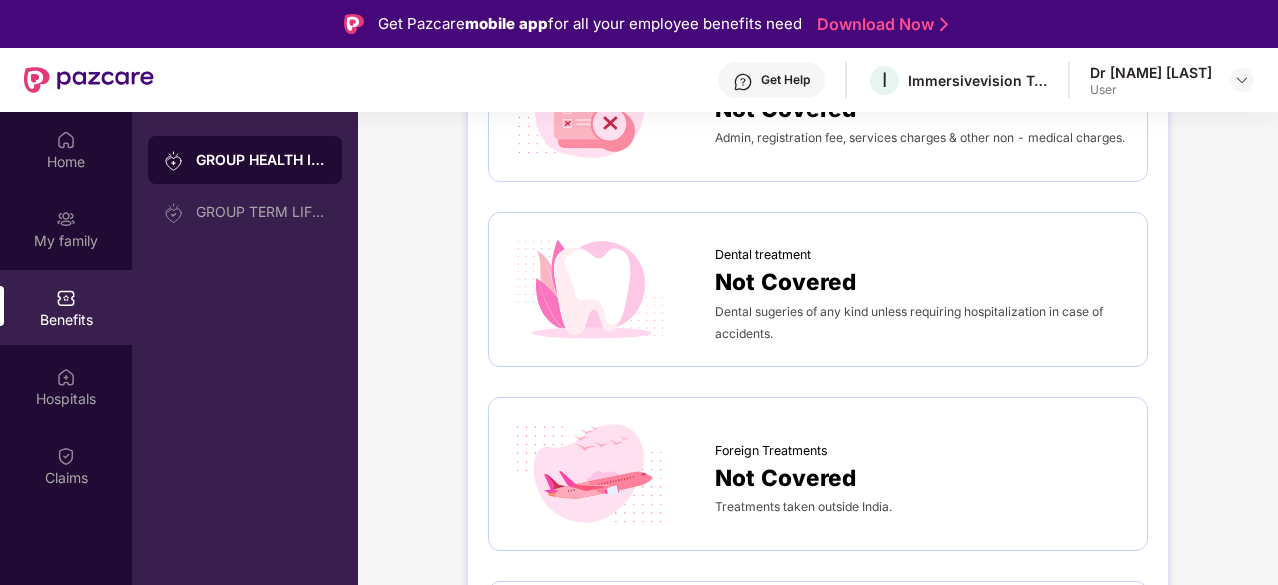 click on "Dental treatment" at bounding box center [763, 255] 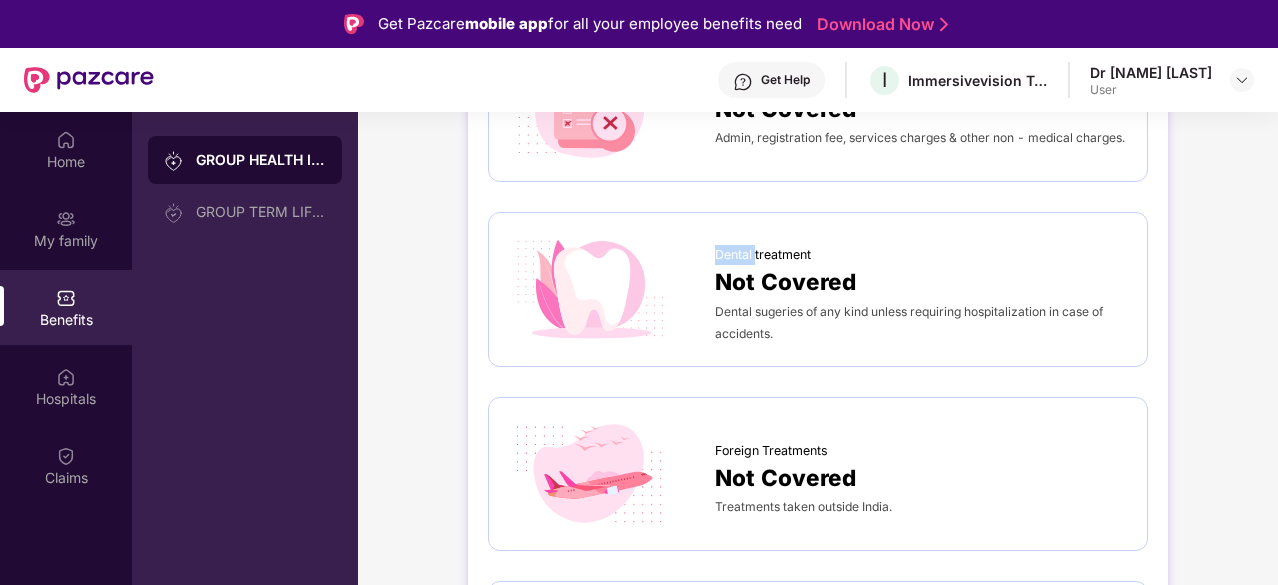 click on "Dental treatment" at bounding box center [763, 255] 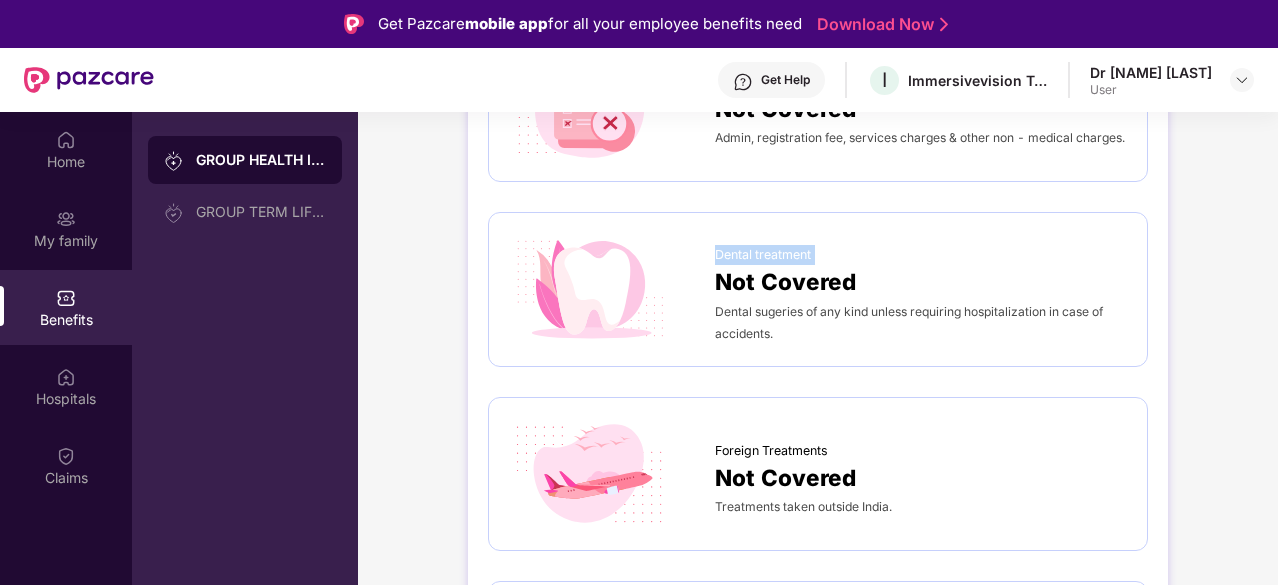 click on "Dental treatment" at bounding box center [763, 255] 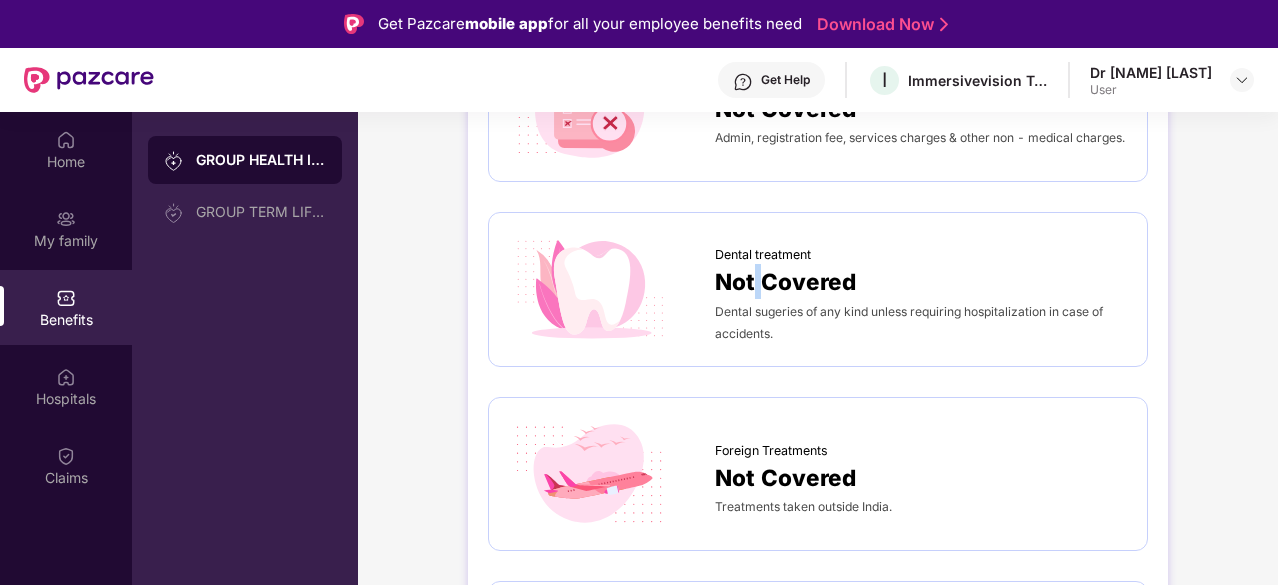 click on "Not Covered" at bounding box center (785, 281) 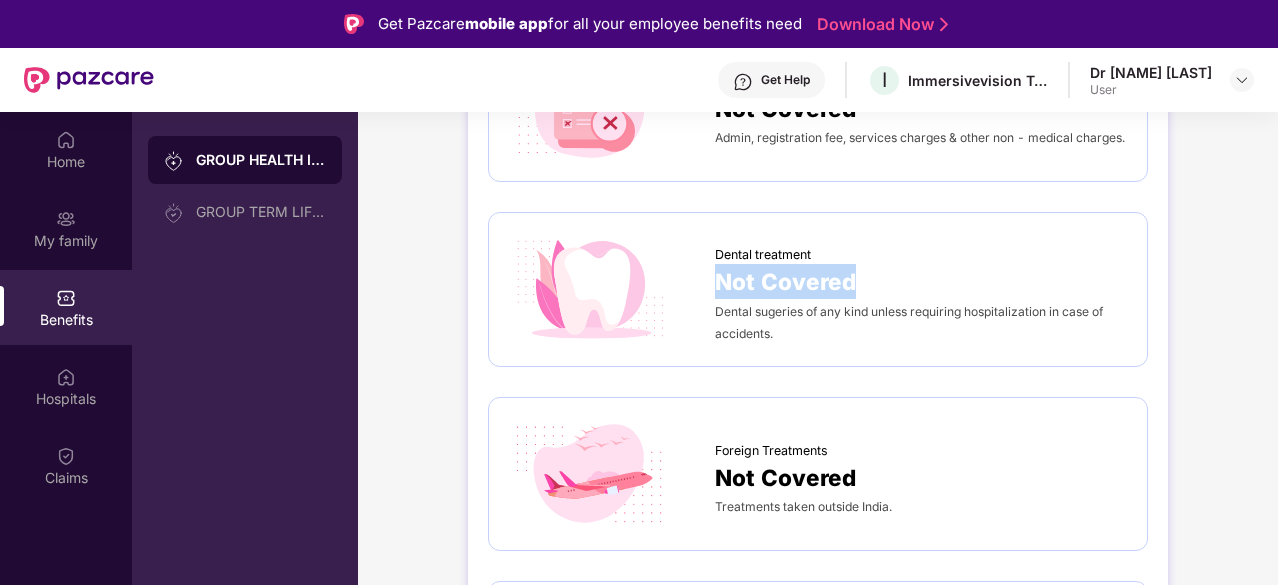 click on "Not Covered" at bounding box center (785, 281) 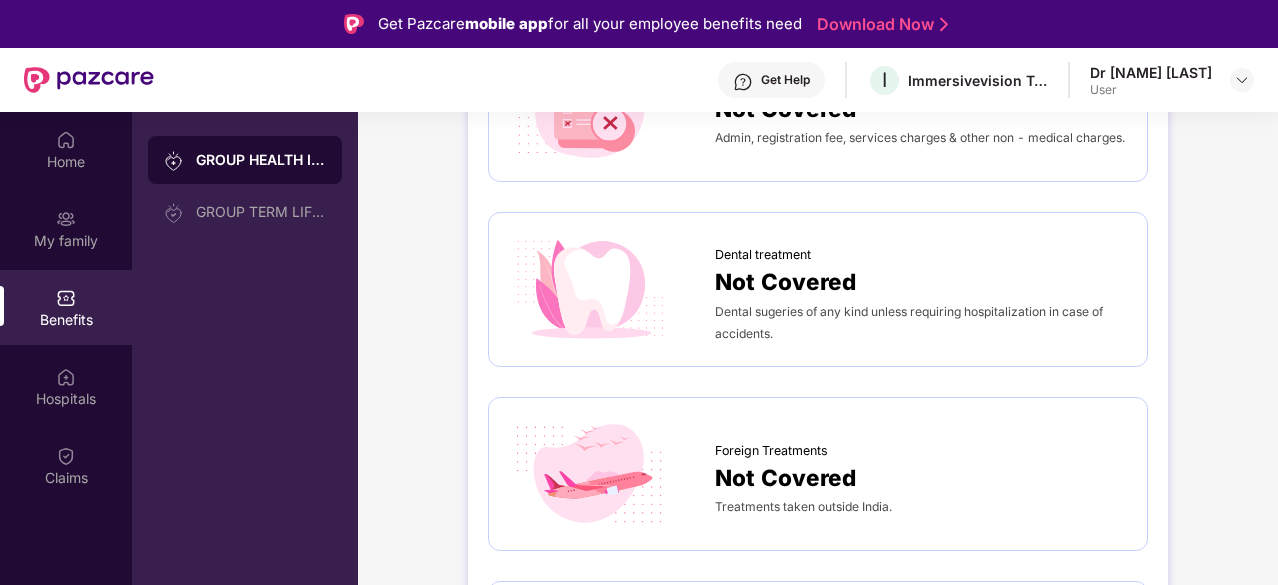 click on "Dental sugeries of any kind unless requiring hospitalization in case of accidents." at bounding box center (909, 322) 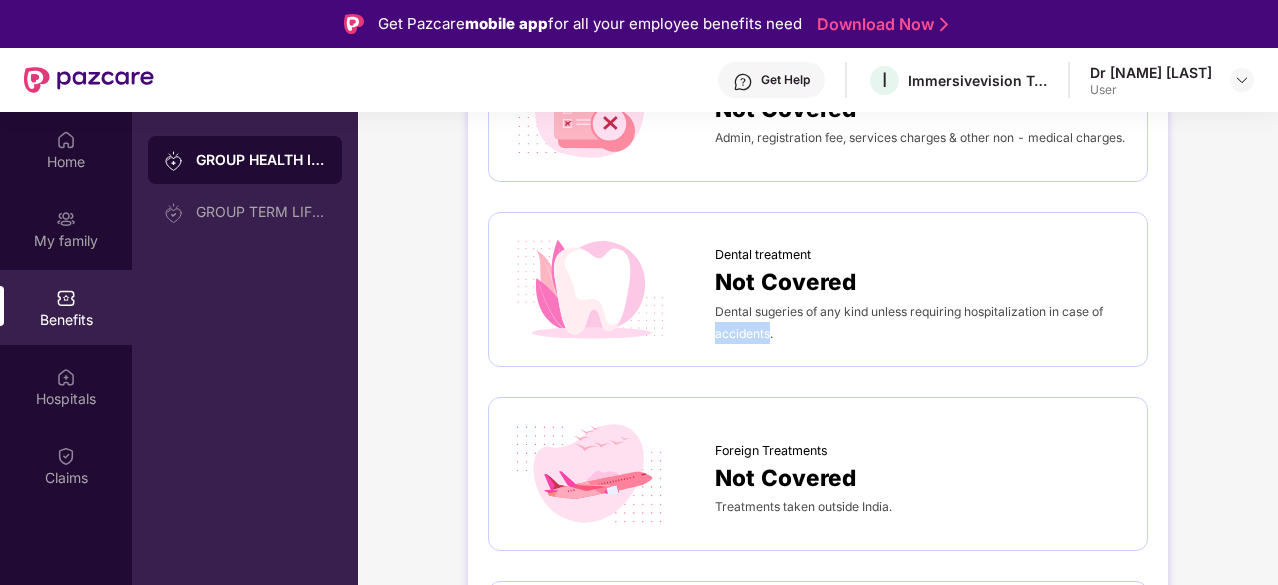 click on "Dental sugeries of any kind unless requiring hospitalization in case of accidents." at bounding box center [909, 322] 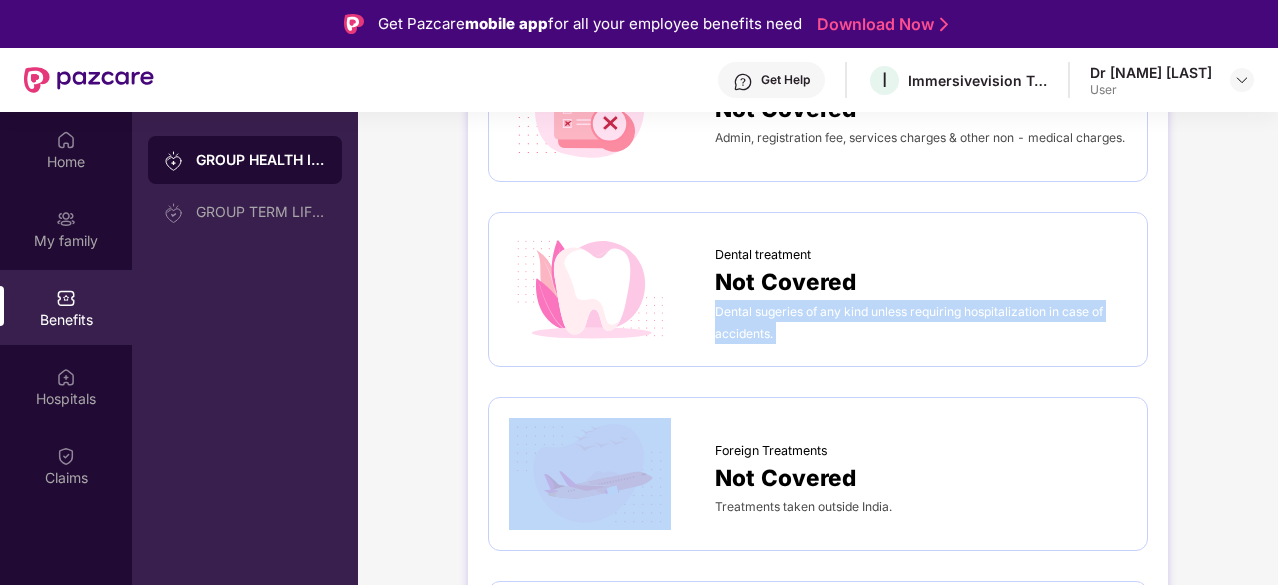 click on "Dental sugeries of any kind unless requiring hospitalization in case of accidents." at bounding box center (909, 322) 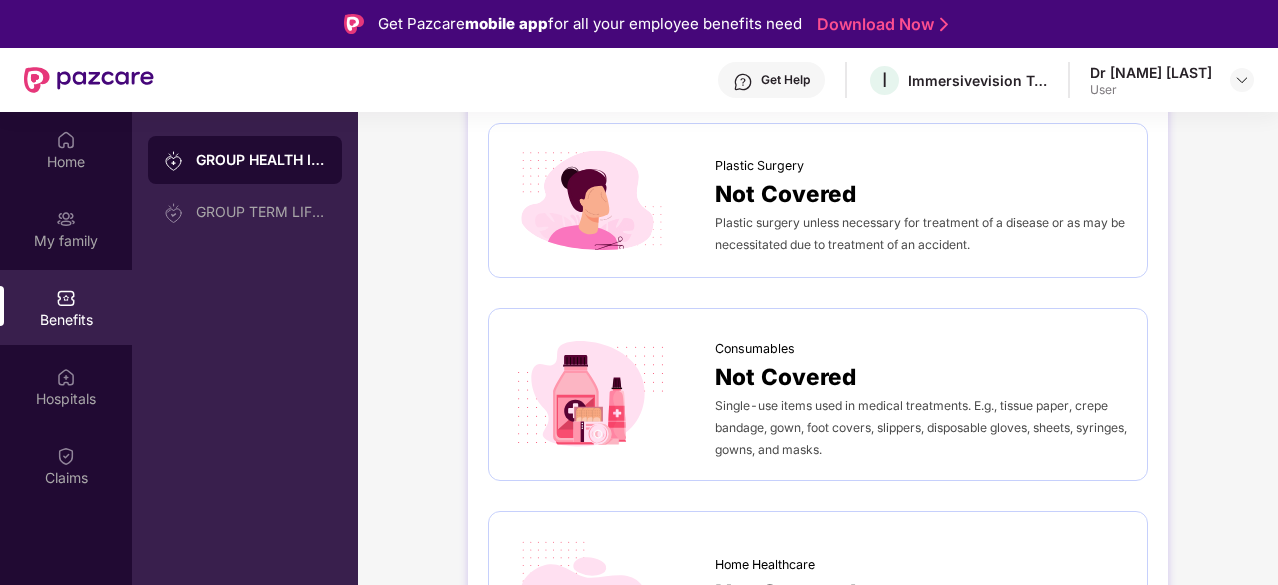 scroll, scrollTop: 1160, scrollLeft: 0, axis: vertical 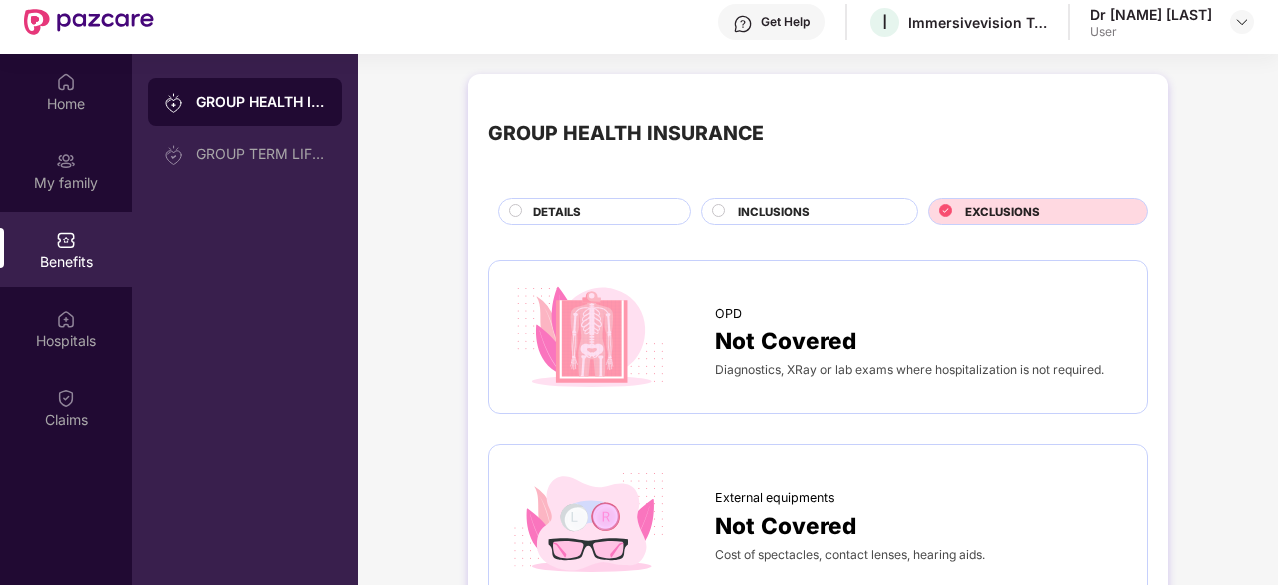 click on "INCLUSIONS" at bounding box center [817, 213] 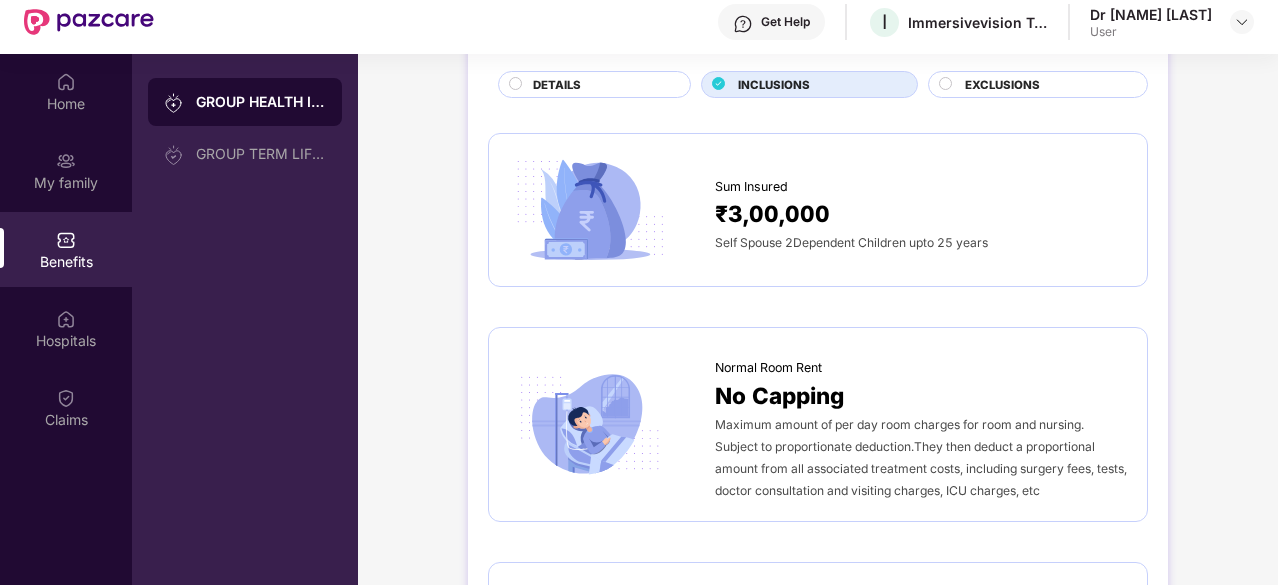 scroll, scrollTop: 166, scrollLeft: 0, axis: vertical 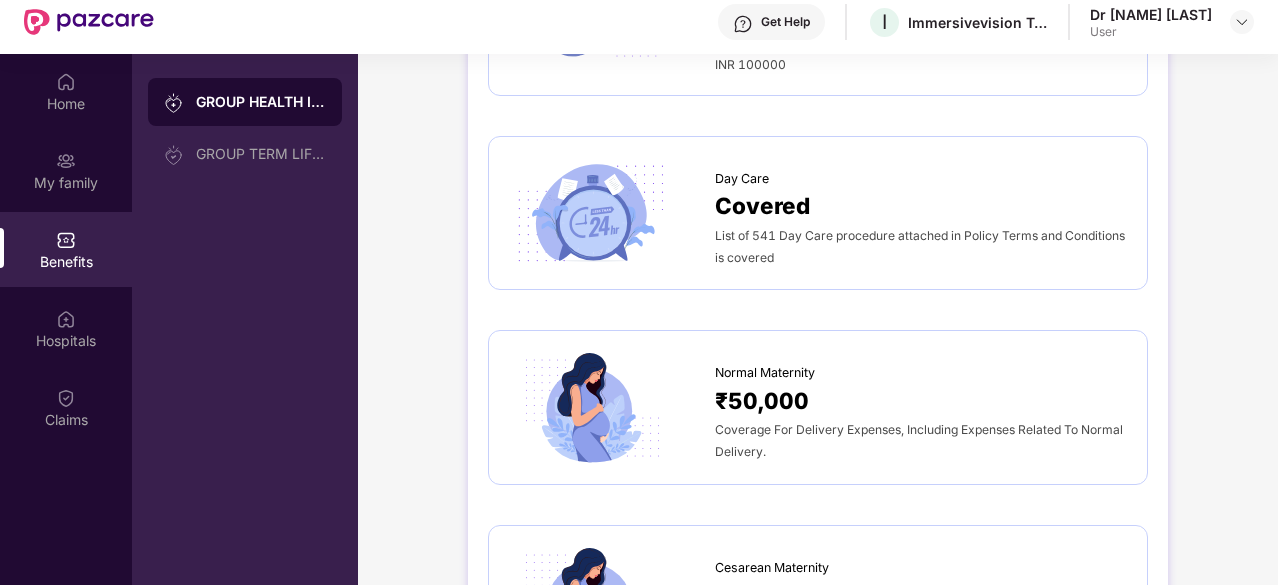 drag, startPoint x: 861, startPoint y: 309, endPoint x: 862, endPoint y: 329, distance: 20.024984 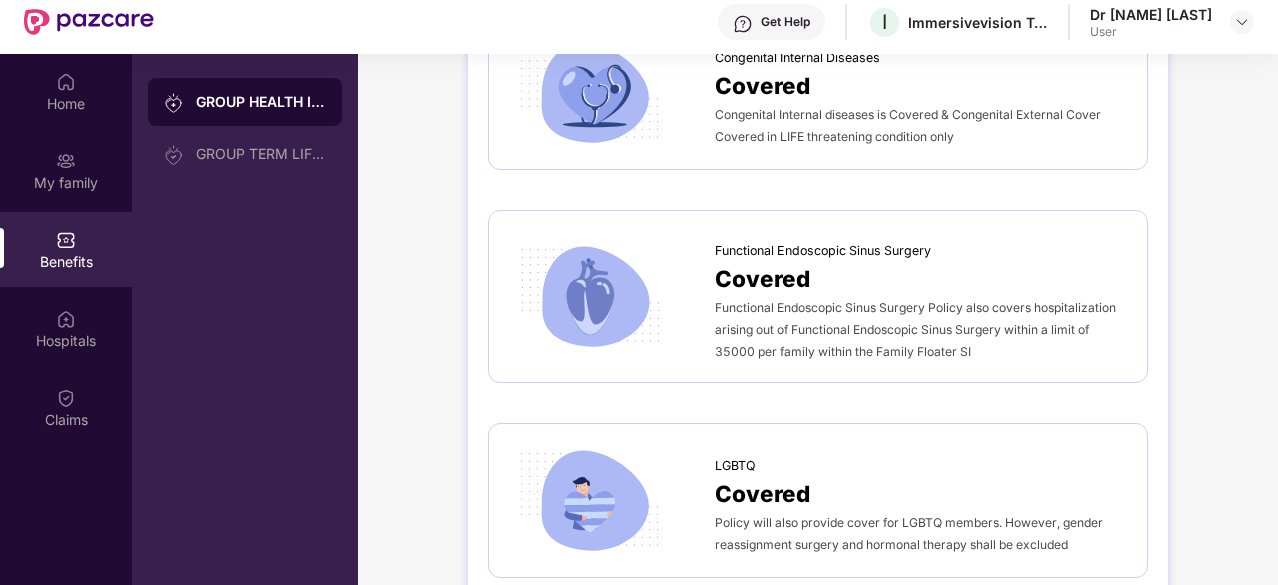 scroll, scrollTop: 3909, scrollLeft: 0, axis: vertical 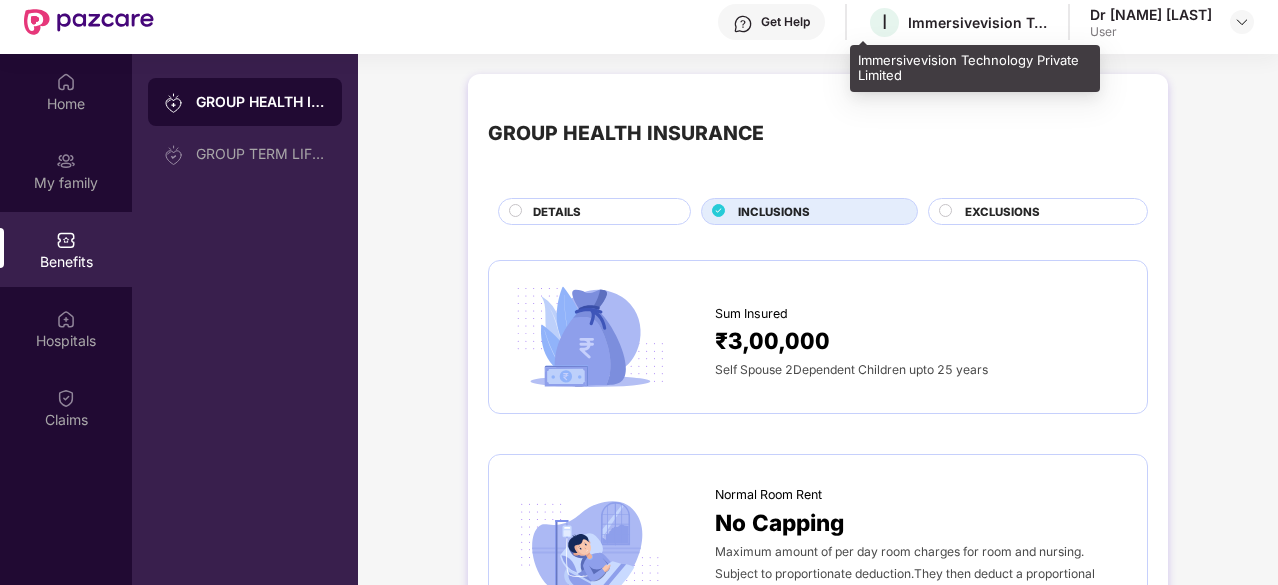 click on "I Immersivevision Technology Private Limited" at bounding box center [957, 22] 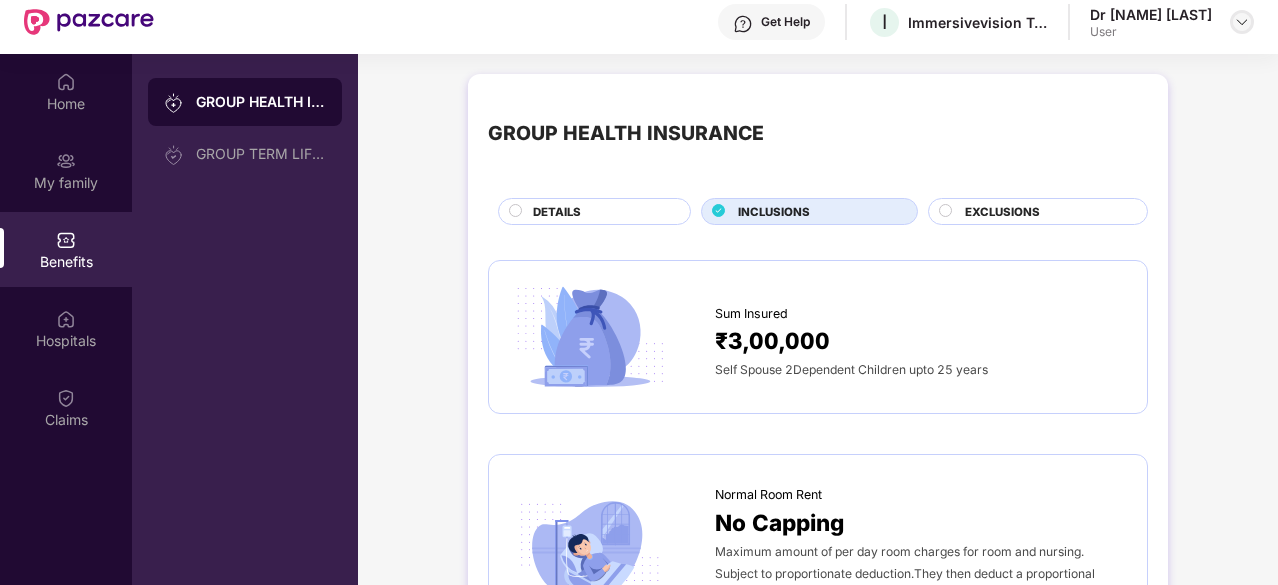 click at bounding box center (1242, 22) 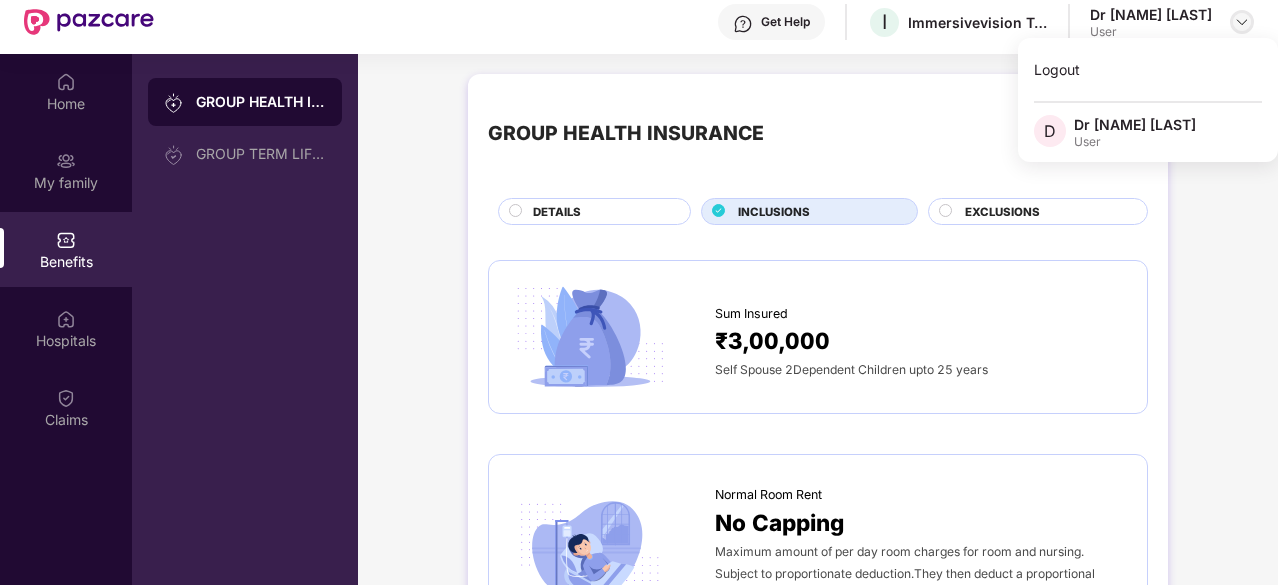 click at bounding box center (1242, 22) 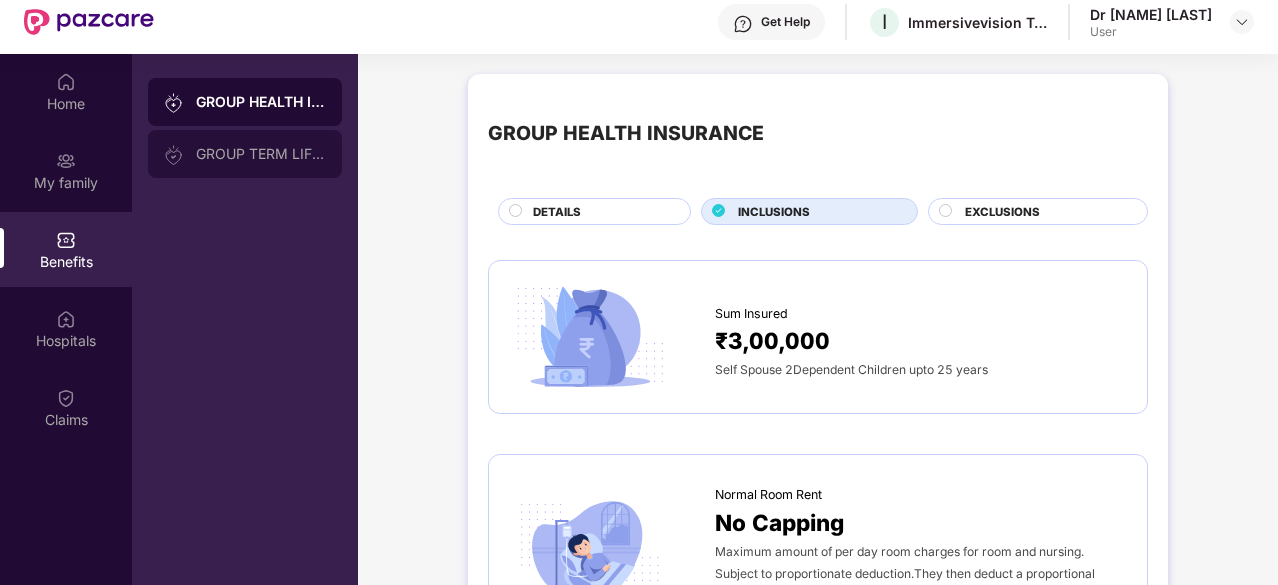 click on "GROUP TERM LIFE INSURANCE" at bounding box center [261, 154] 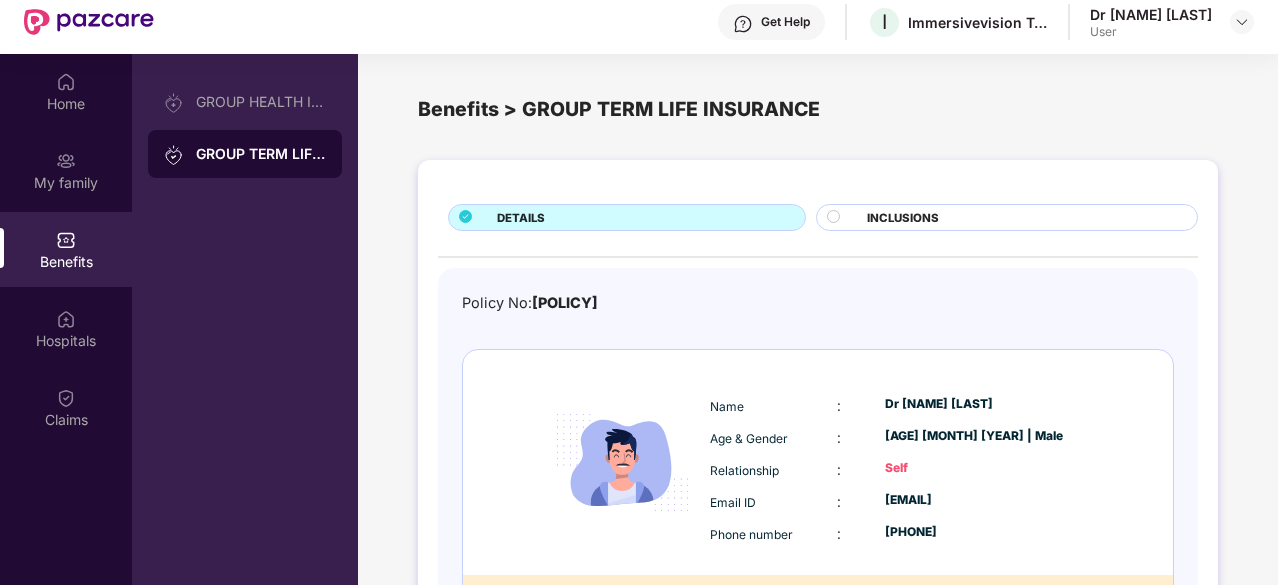 drag, startPoint x: 942, startPoint y: 325, endPoint x: 938, endPoint y: 368, distance: 43.185646 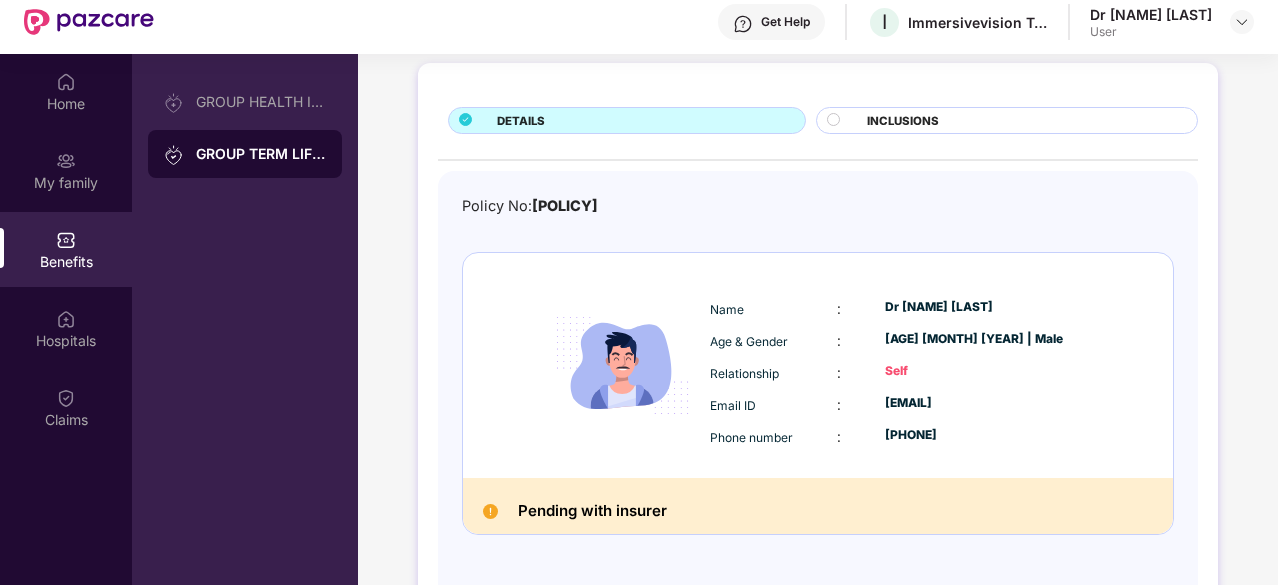 scroll, scrollTop: 114, scrollLeft: 0, axis: vertical 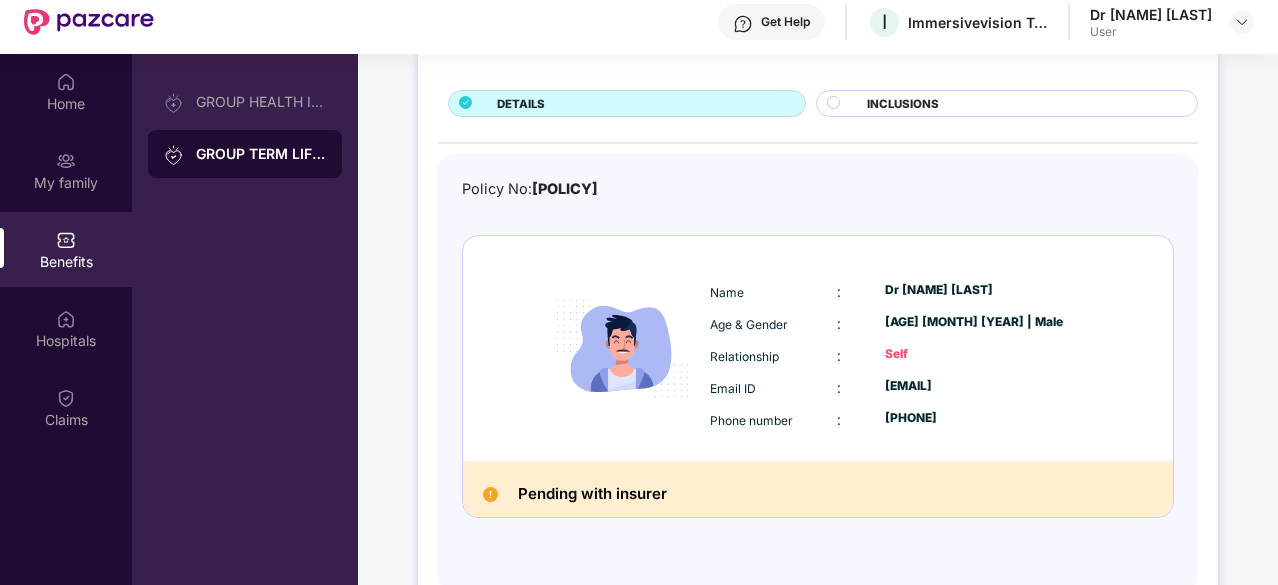 click on "Pending with insurer" at bounding box center (592, 494) 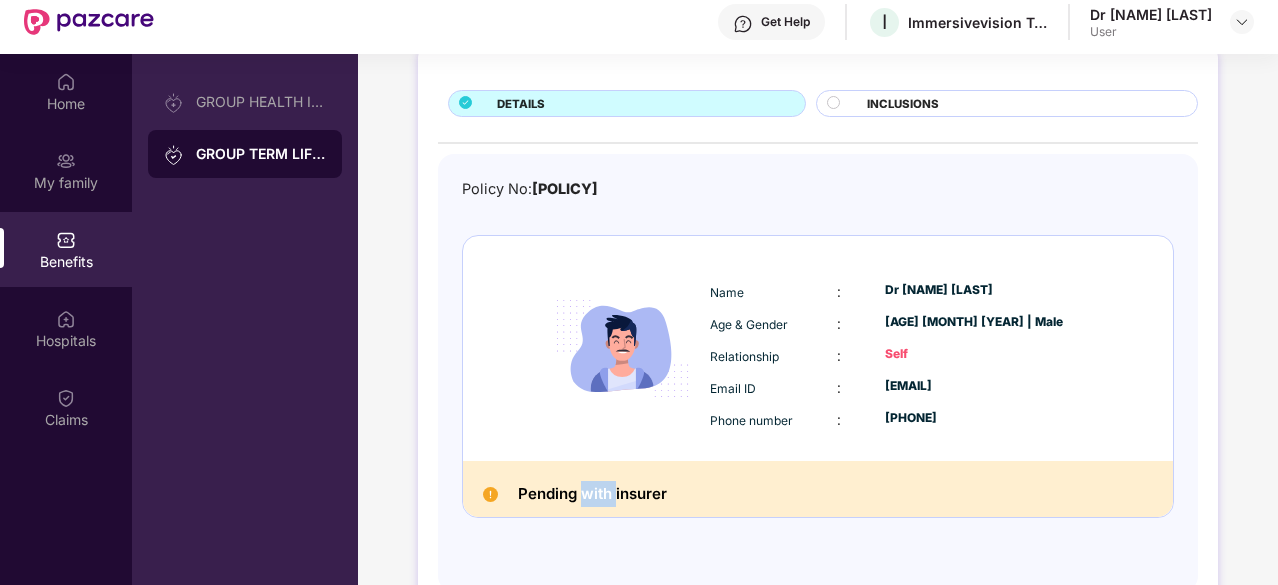 click on "Pending with insurer" at bounding box center (818, 489) 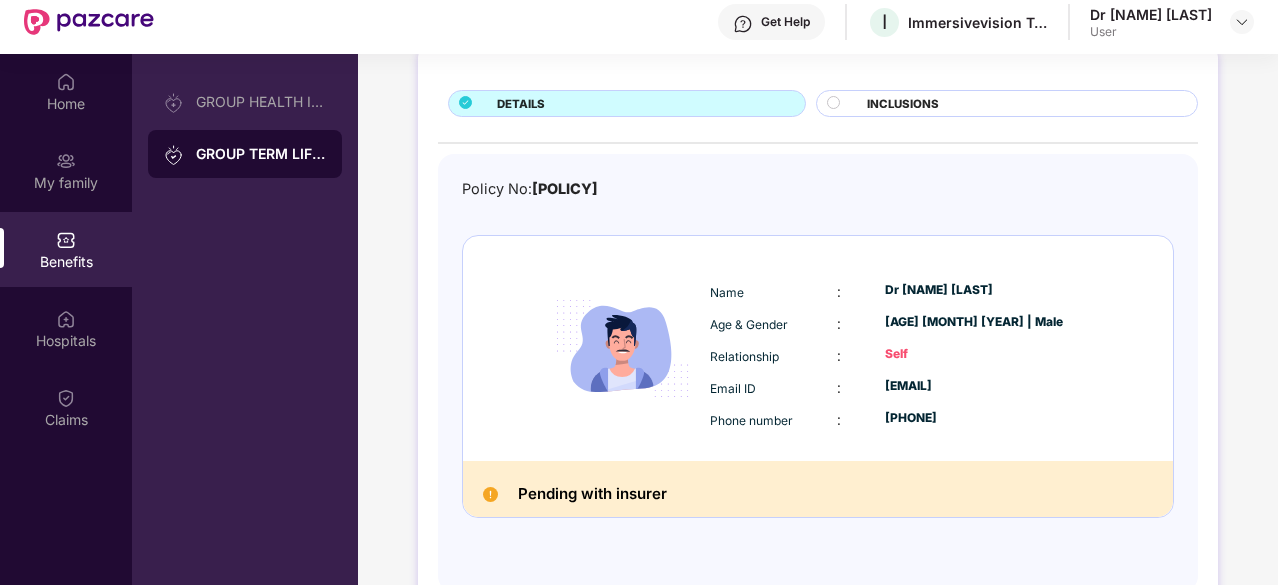 click on "Pending with insurer" at bounding box center [818, 489] 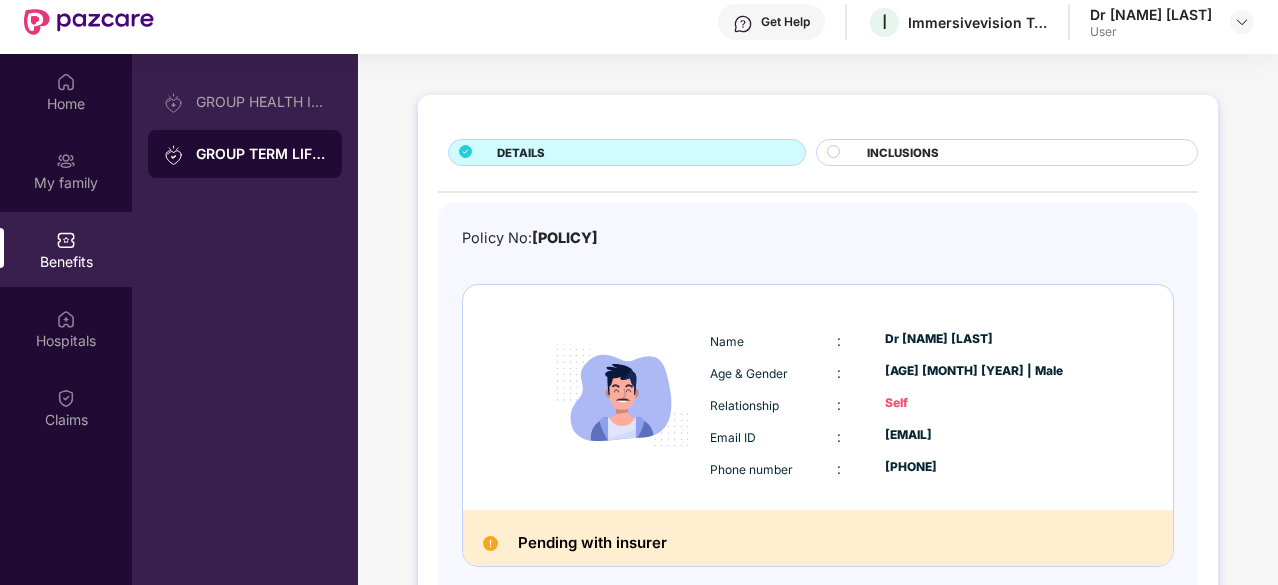 scroll, scrollTop: 30, scrollLeft: 0, axis: vertical 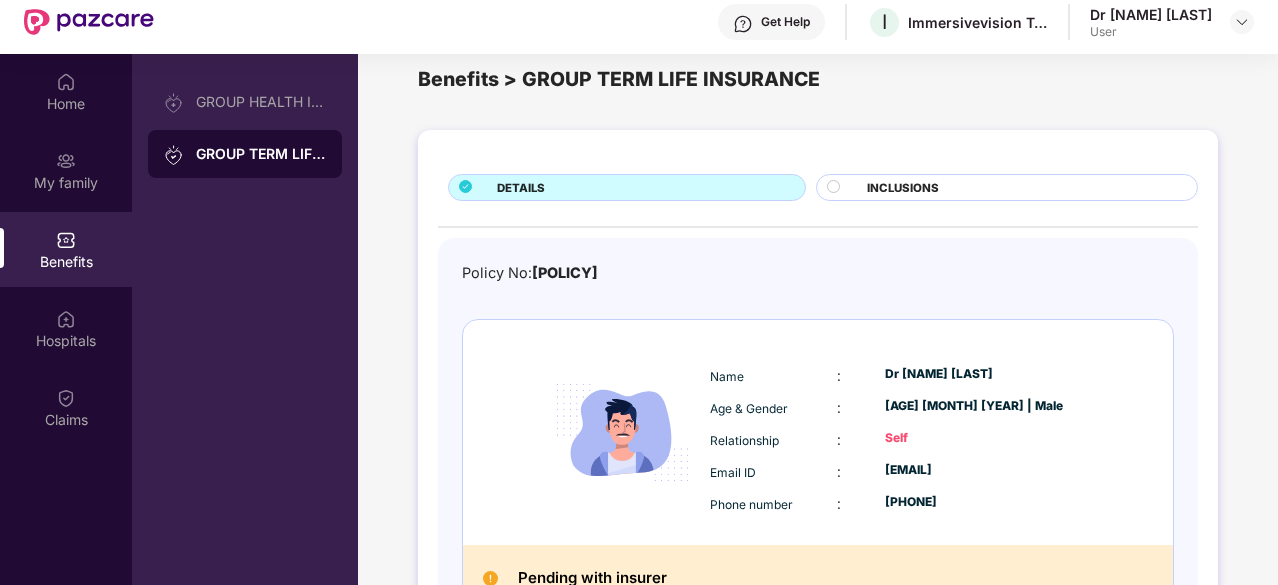click on "INCLUSIONS" at bounding box center [903, 188] 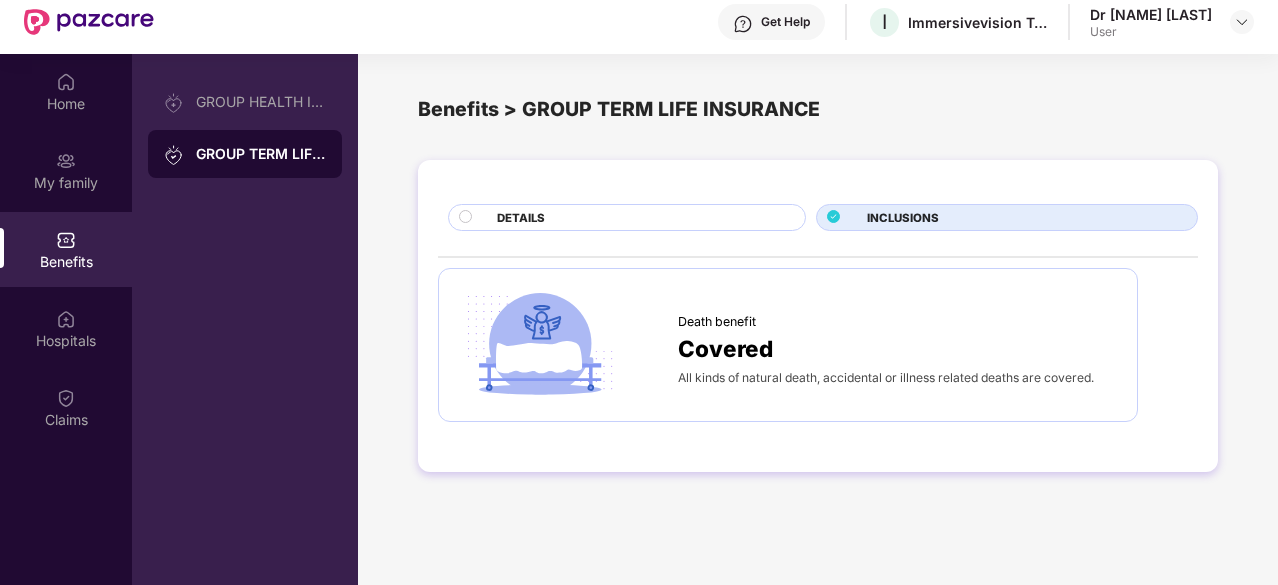 scroll, scrollTop: 0, scrollLeft: 0, axis: both 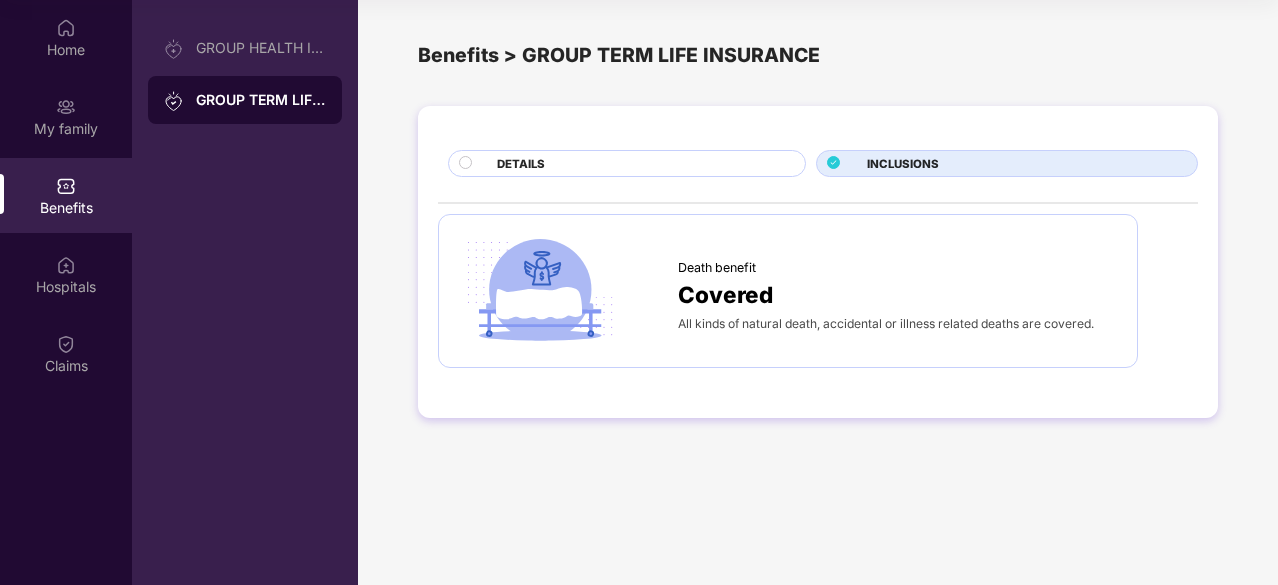 click on "DETAILS" at bounding box center (641, 165) 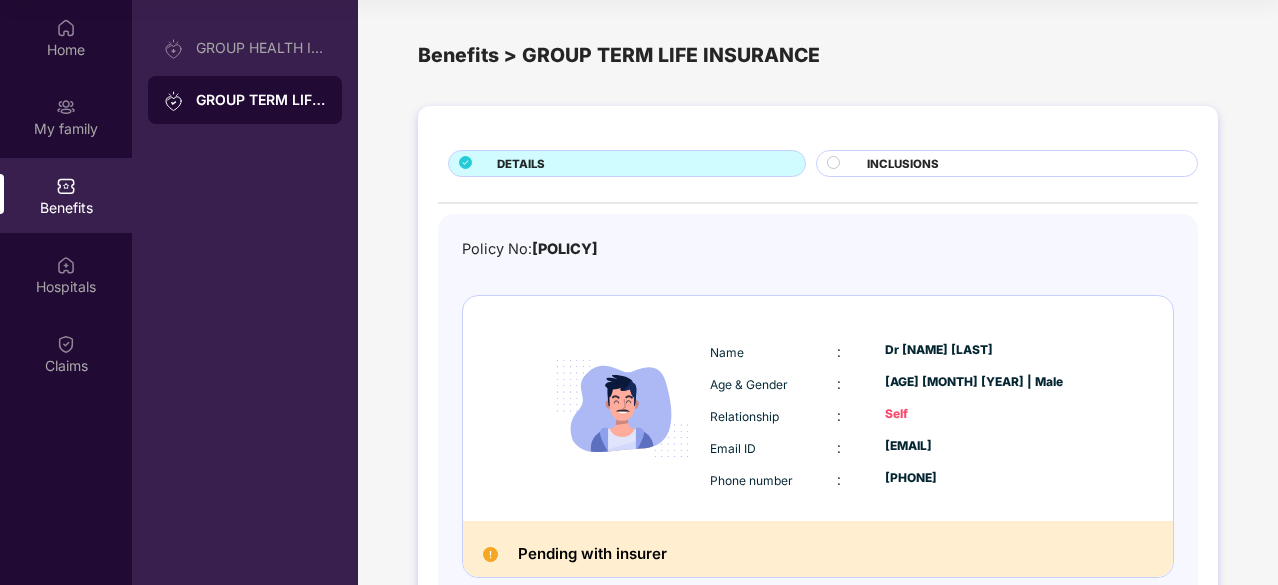 scroll, scrollTop: 114, scrollLeft: 0, axis: vertical 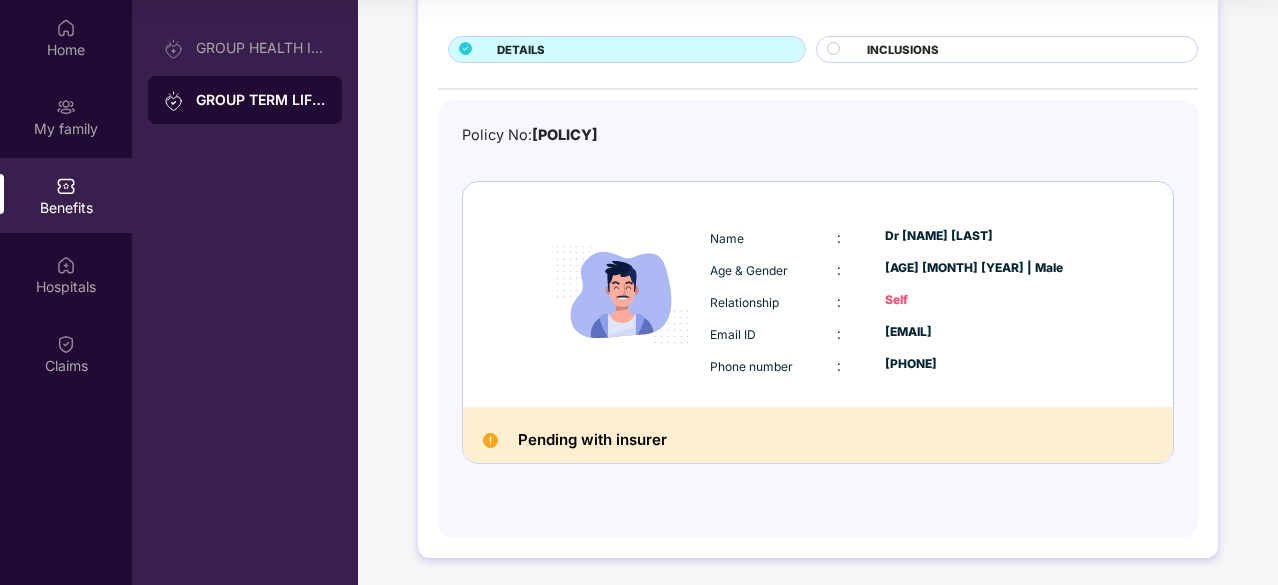 click on "[POLICY]" at bounding box center [565, 134] 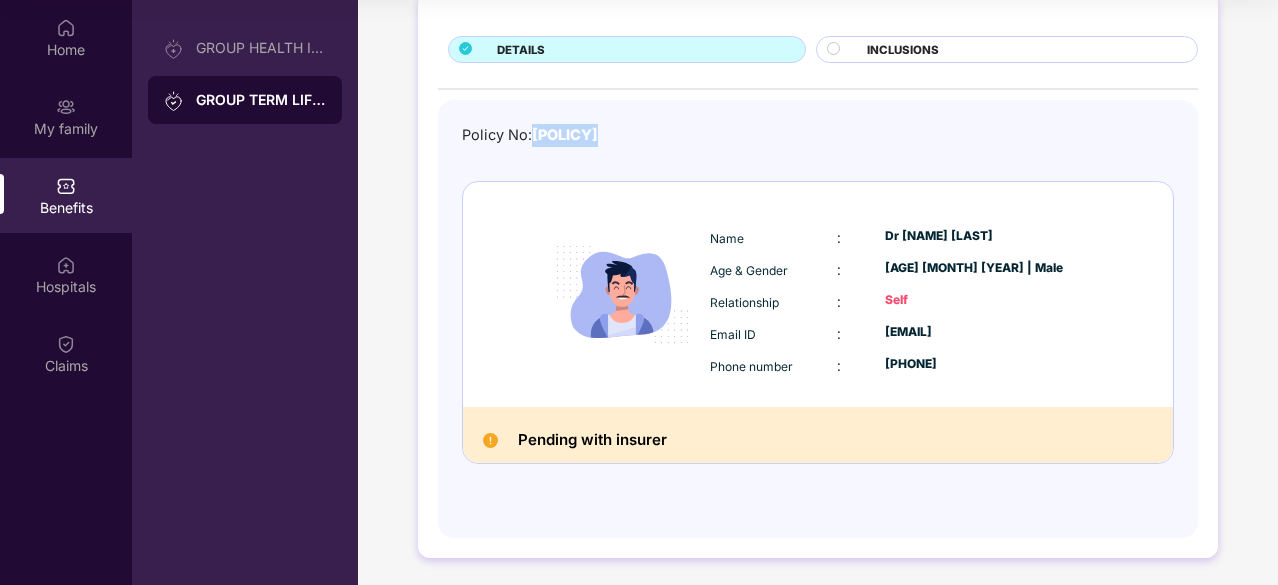 click on "[POLICY]" at bounding box center [565, 134] 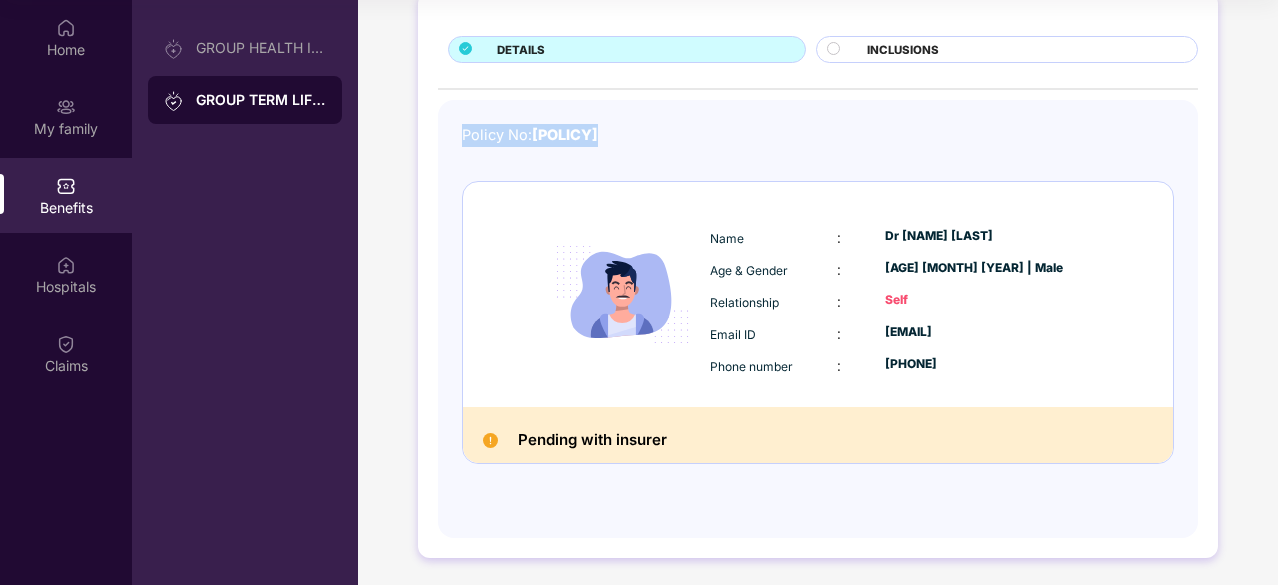 click on "[POLICY]" at bounding box center [565, 134] 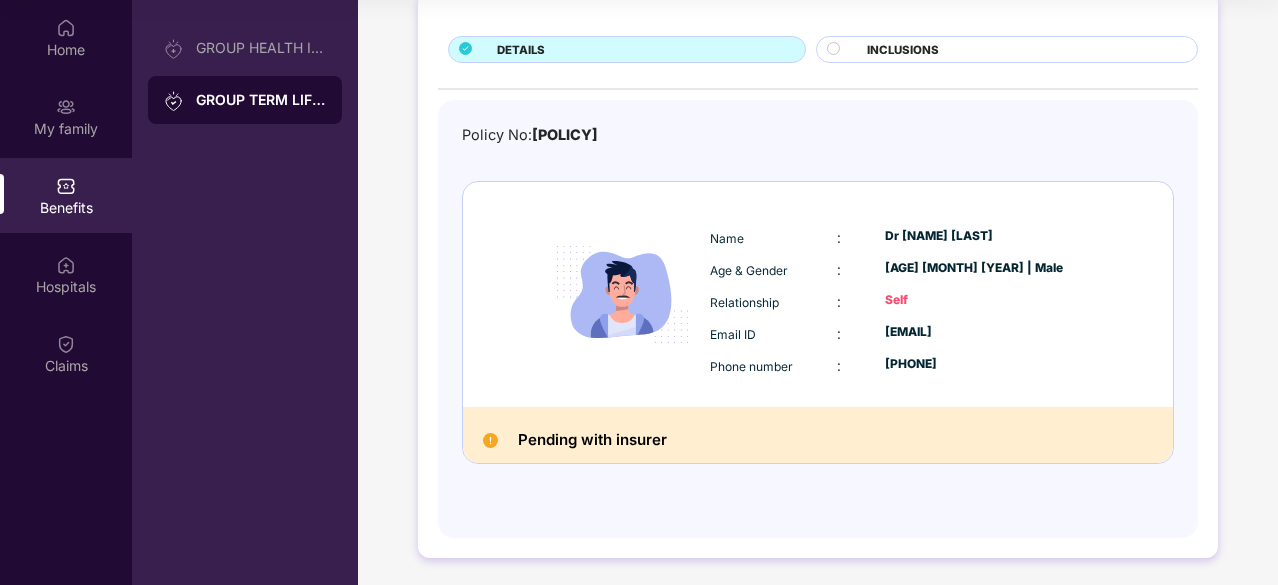 click on "Policy No: [POLICY] Name : Dr [NAME] [LAST] Age & Gender : [AGE] [MONTH] [YEAR] | Male Relationship : Self Email ID : [EMAIL] Phone number : [PHONE] Pending with insurer" at bounding box center [818, 309] 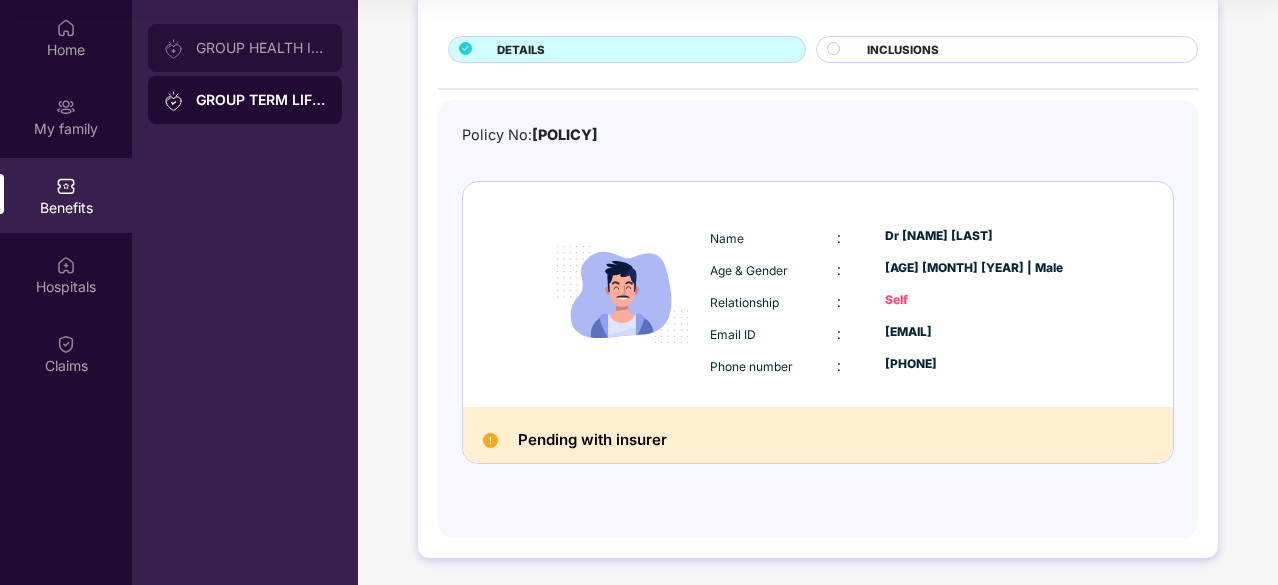 click on "GROUP HEALTH INSURANCE" at bounding box center (261, 48) 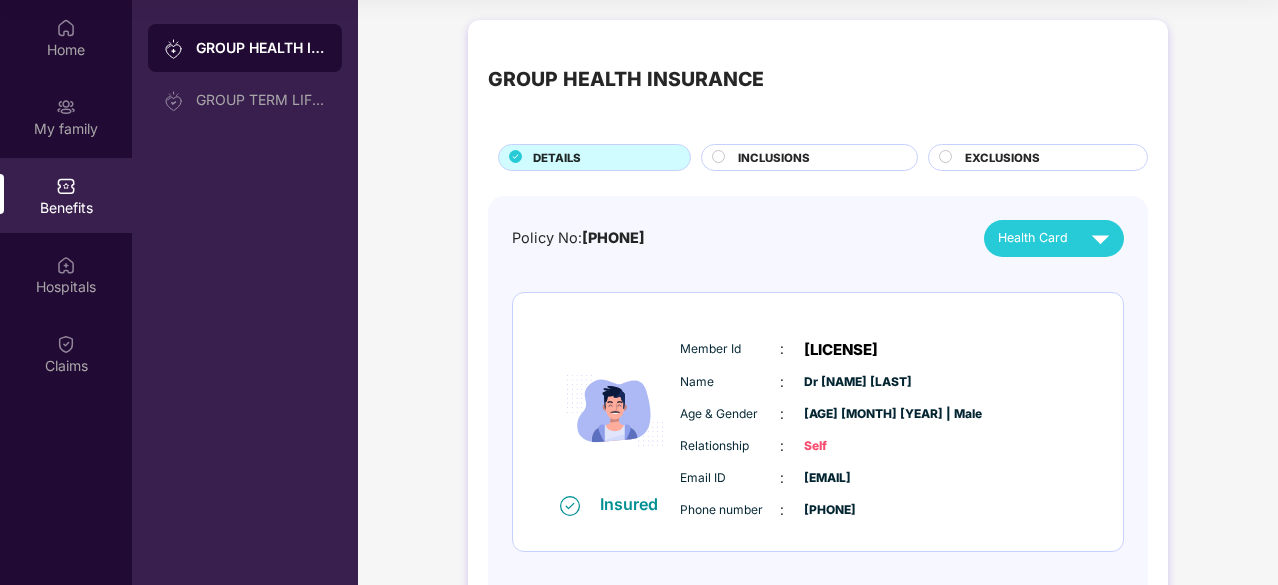 click on "INCLUSIONS" at bounding box center (774, 158) 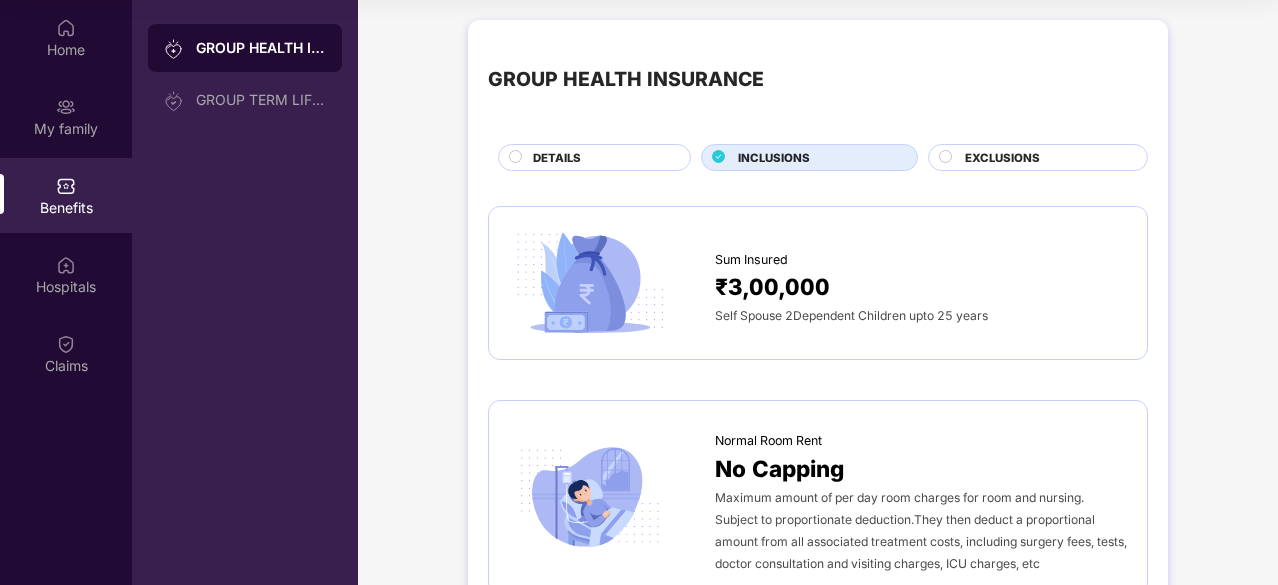 click on "EXCLUSIONS" at bounding box center (1002, 158) 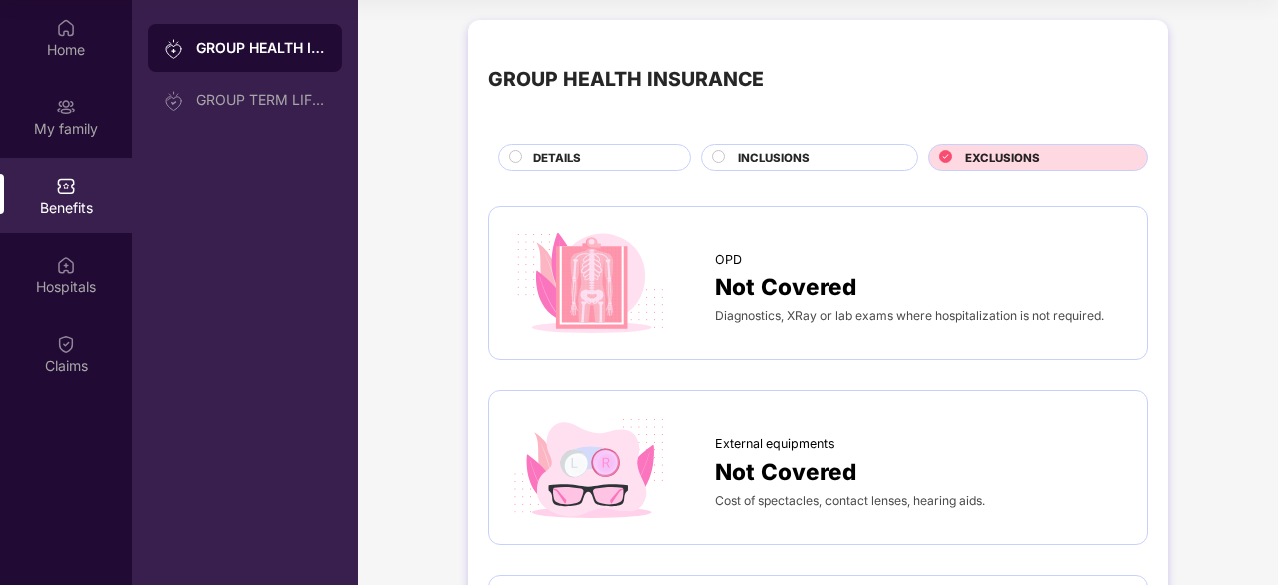 click on "INCLUSIONS" at bounding box center (817, 159) 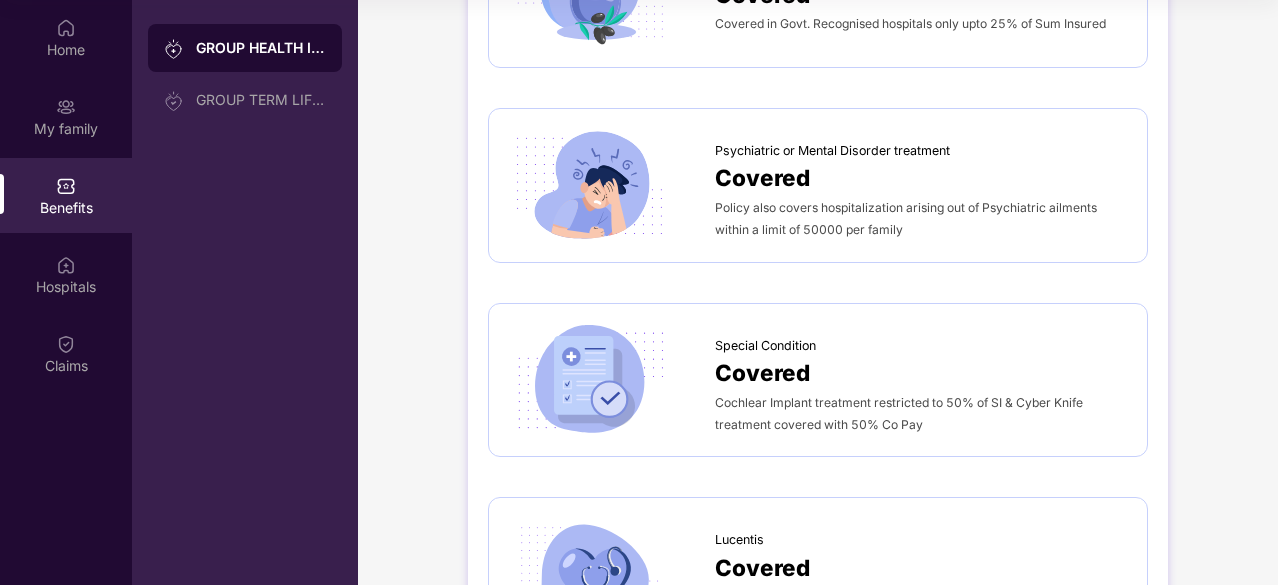 scroll, scrollTop: 3008, scrollLeft: 0, axis: vertical 